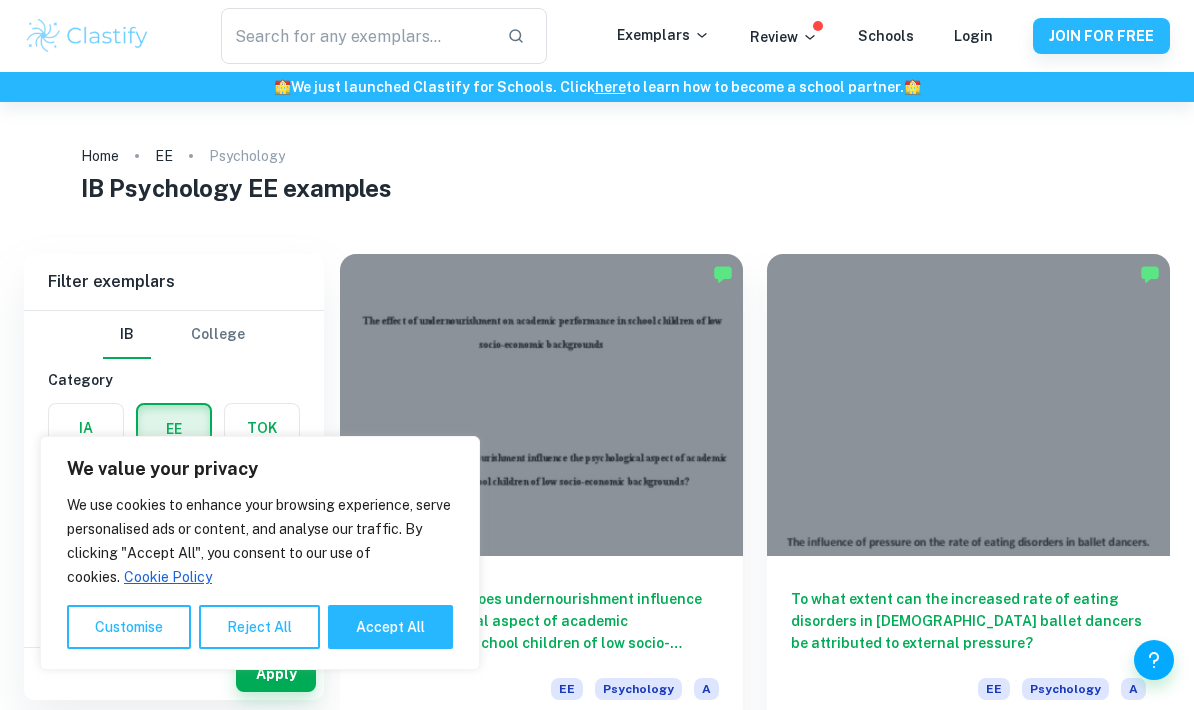 scroll, scrollTop: 0, scrollLeft: 0, axis: both 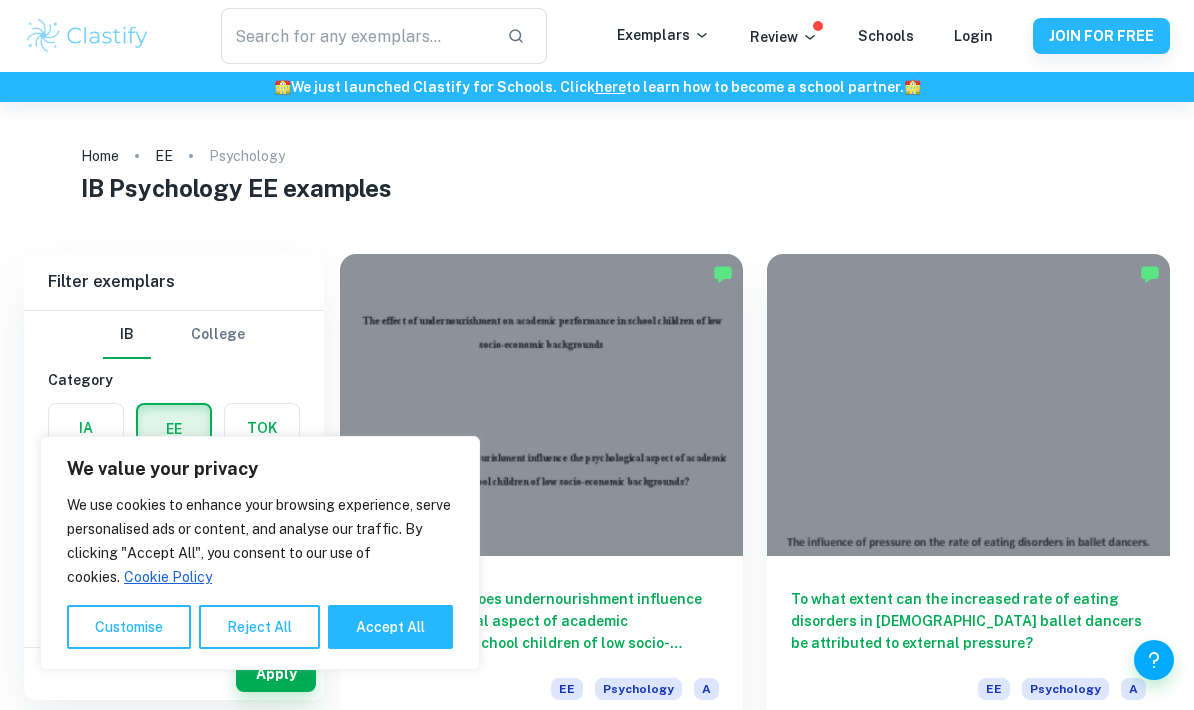 click on "Accept All" at bounding box center (390, 627) 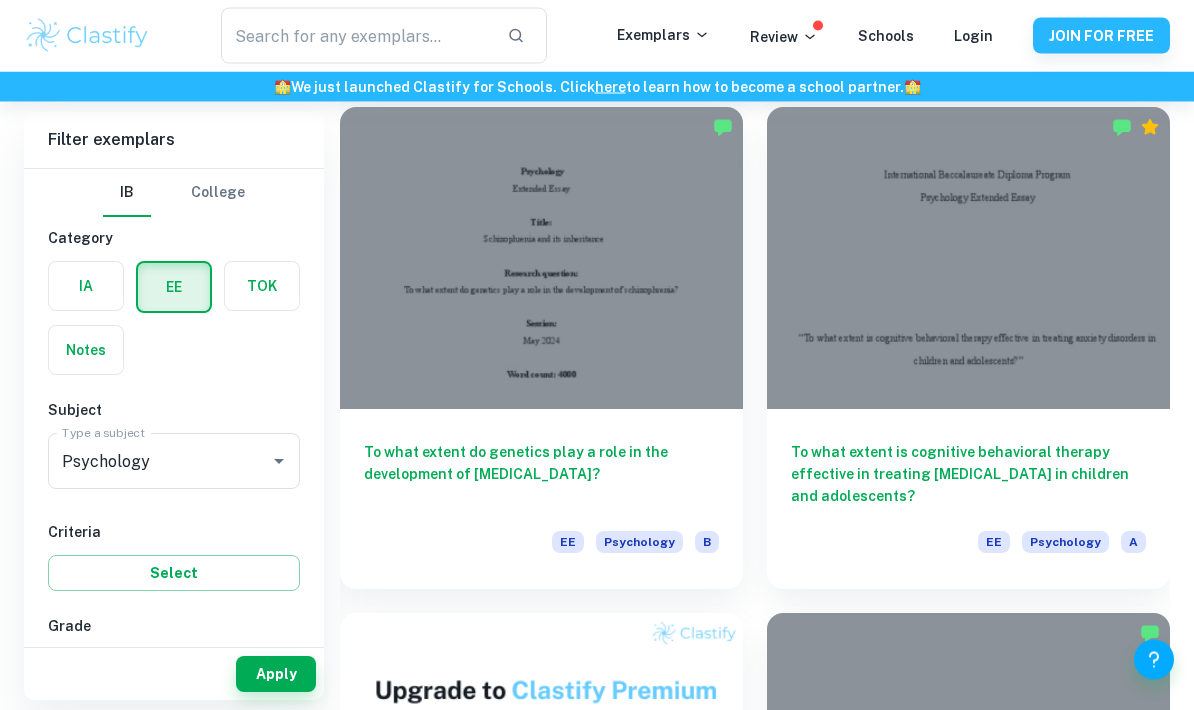 scroll, scrollTop: 1163, scrollLeft: 0, axis: vertical 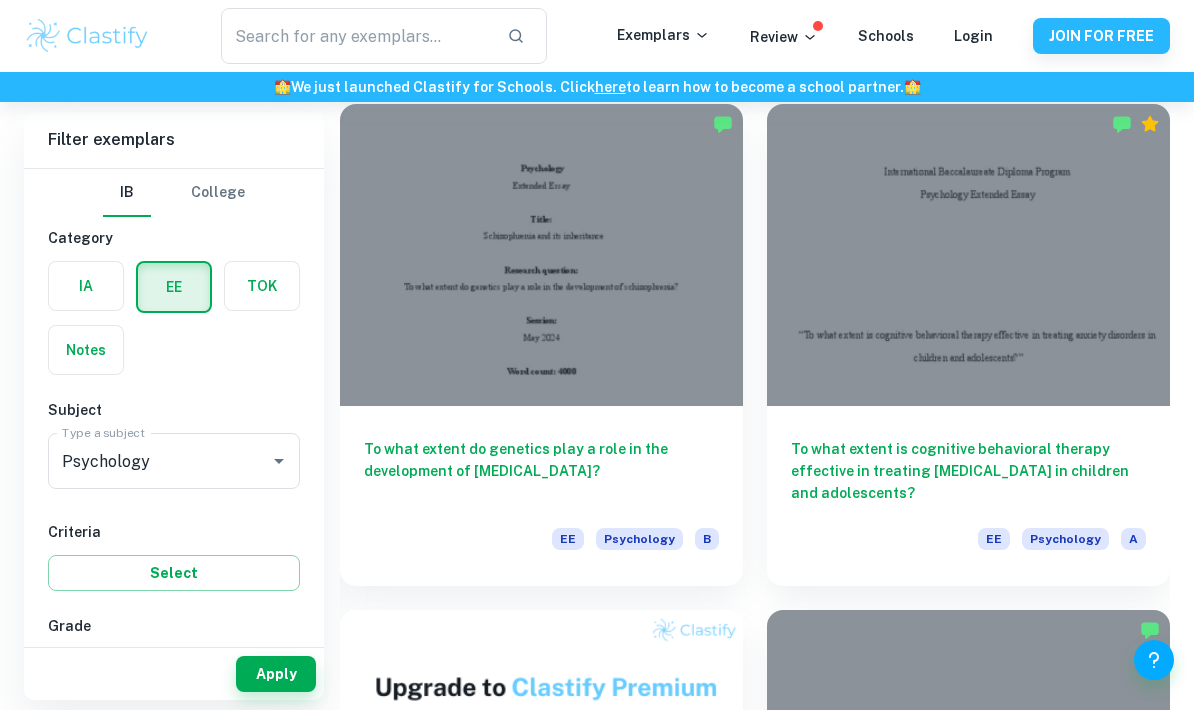 click on "Login" at bounding box center [973, 36] 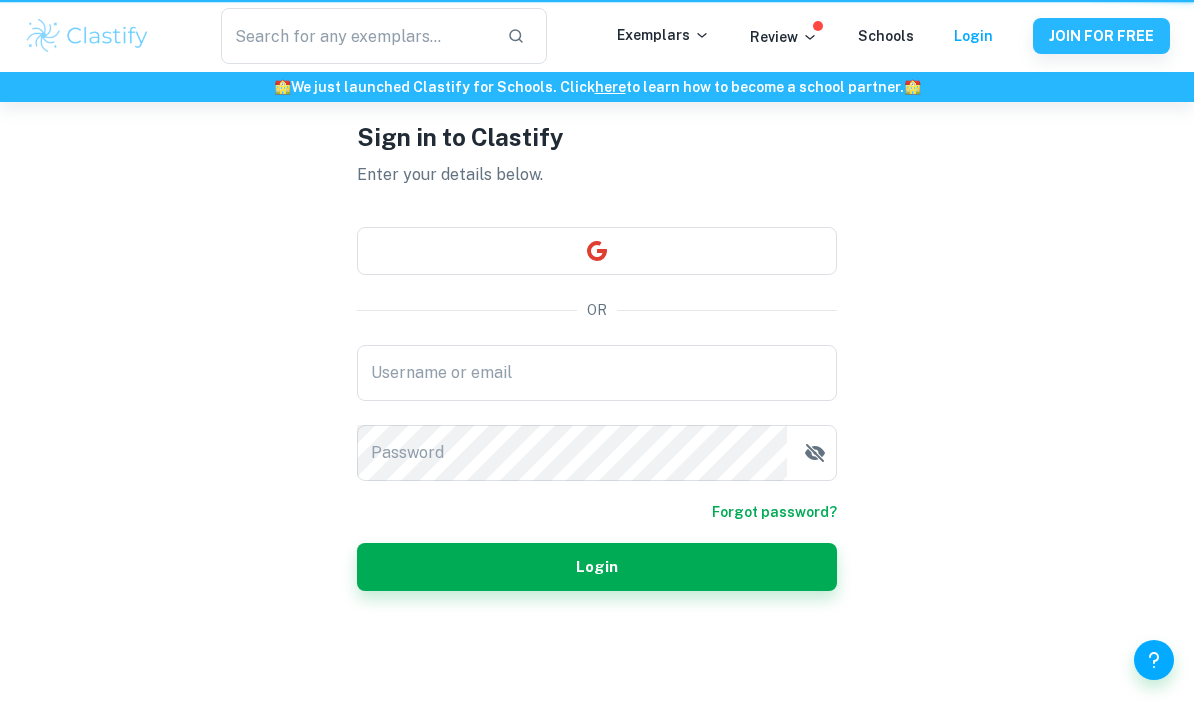 scroll, scrollTop: 0, scrollLeft: 0, axis: both 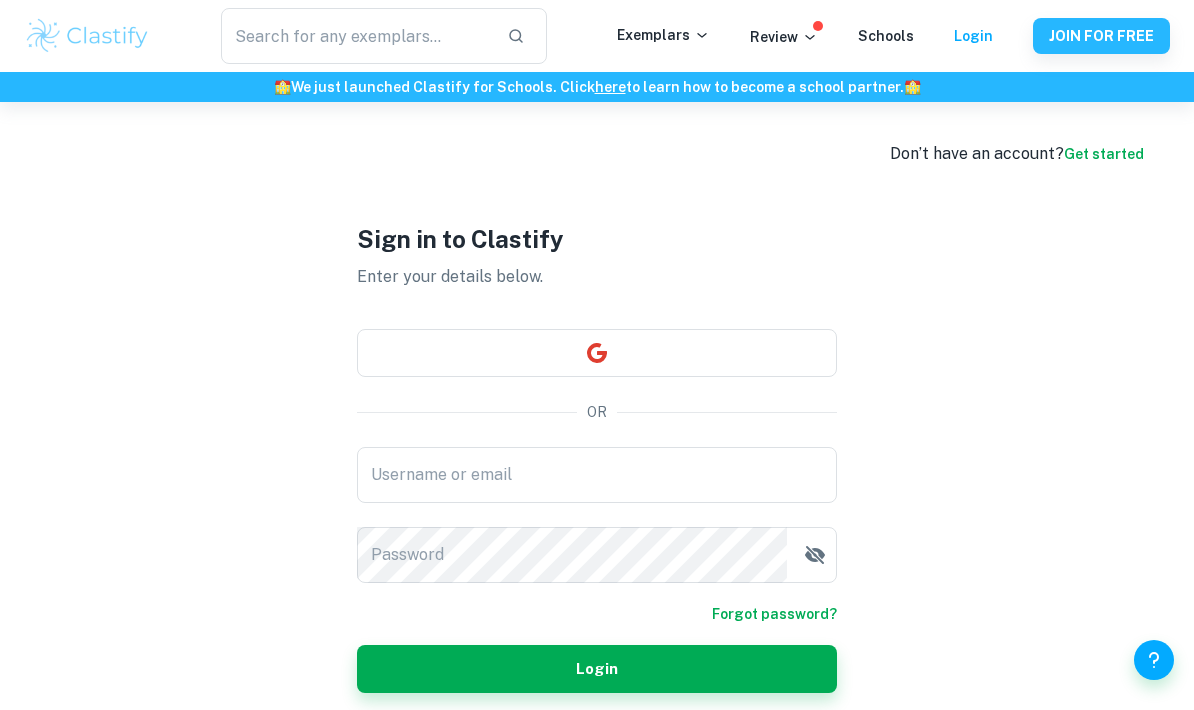 click on "Username or email" at bounding box center [597, 475] 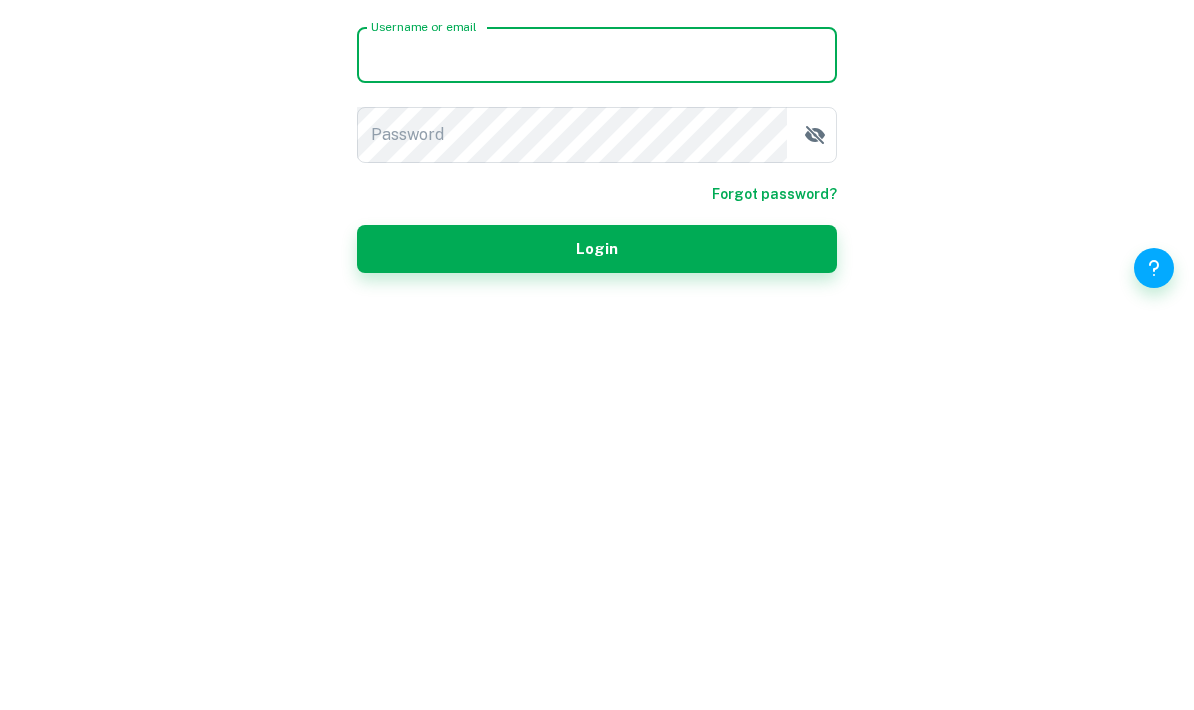 scroll, scrollTop: 29, scrollLeft: 0, axis: vertical 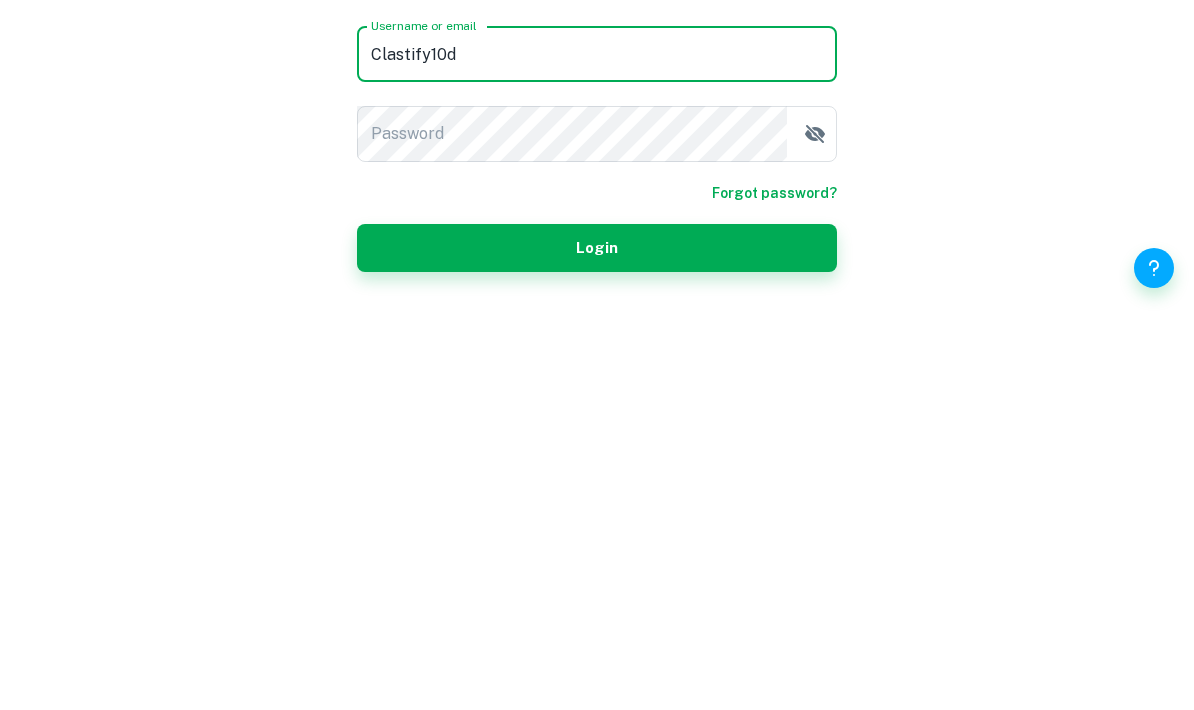 type on "Clastify10d" 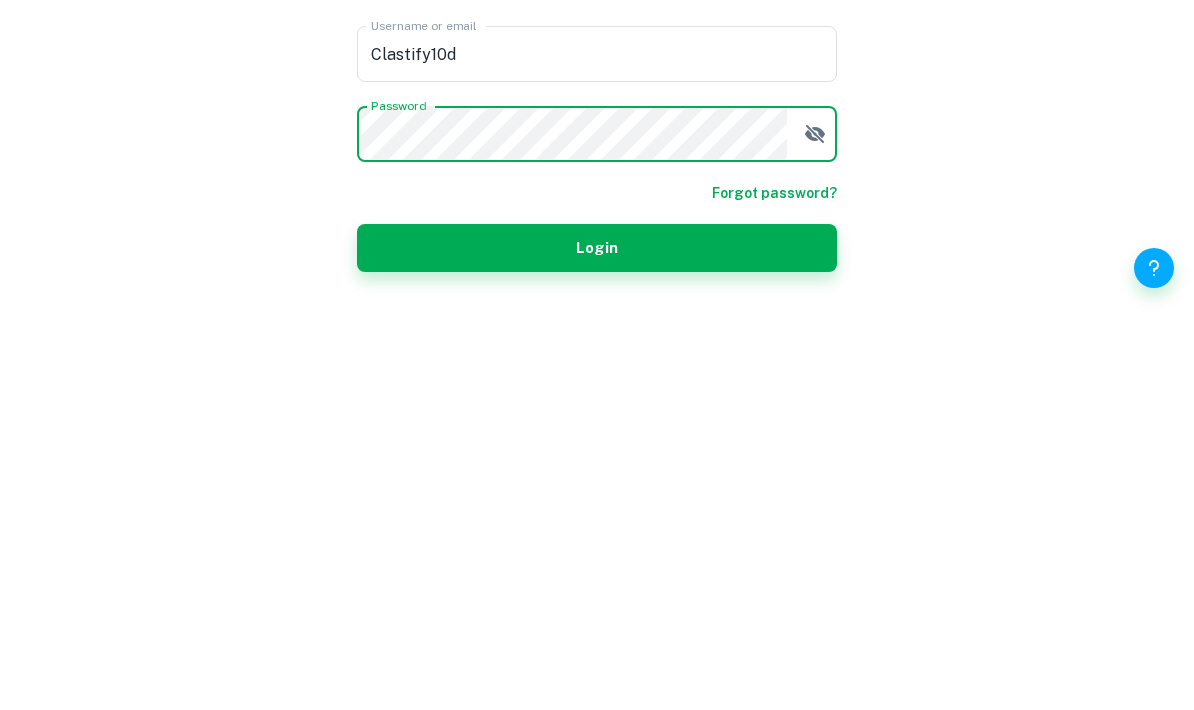 click on "Login" at bounding box center (597, 640) 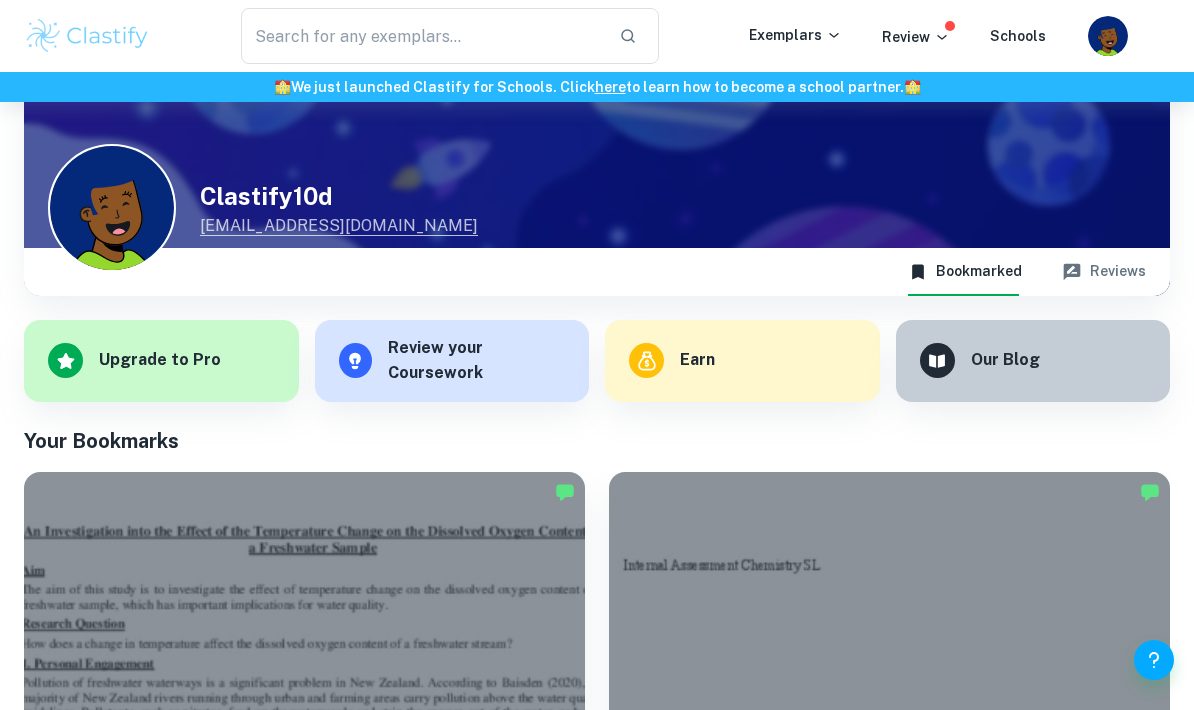 click at bounding box center [422, 36] 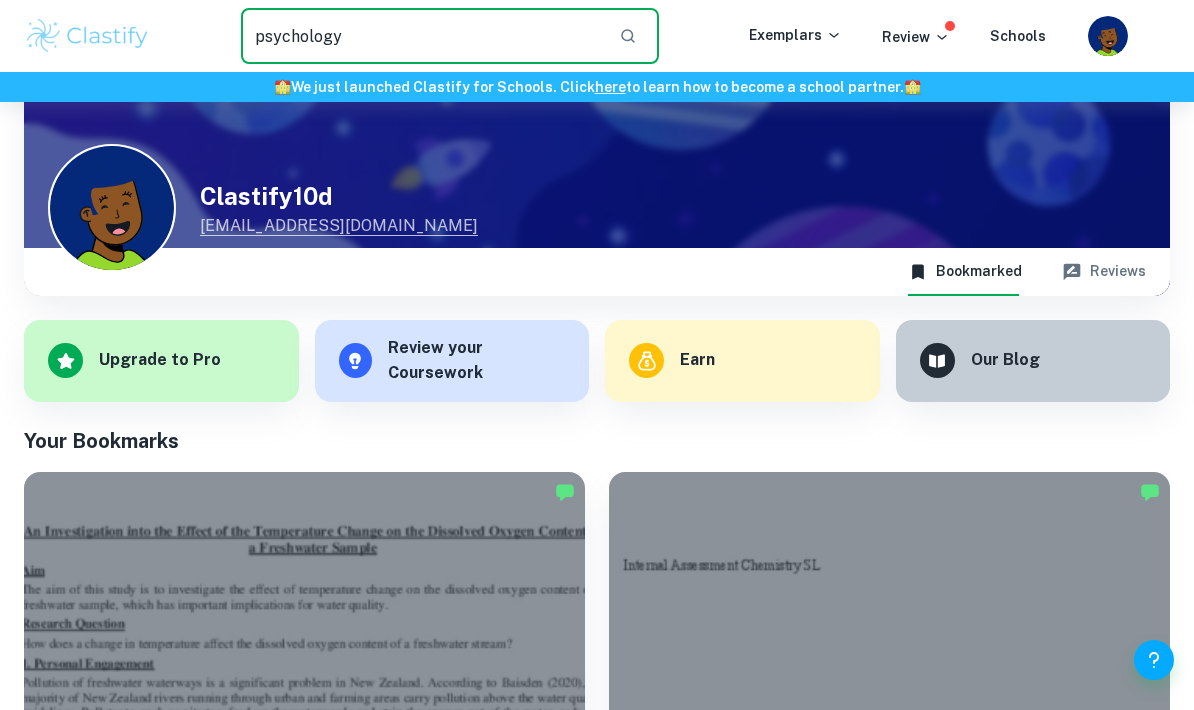 type on "psychology" 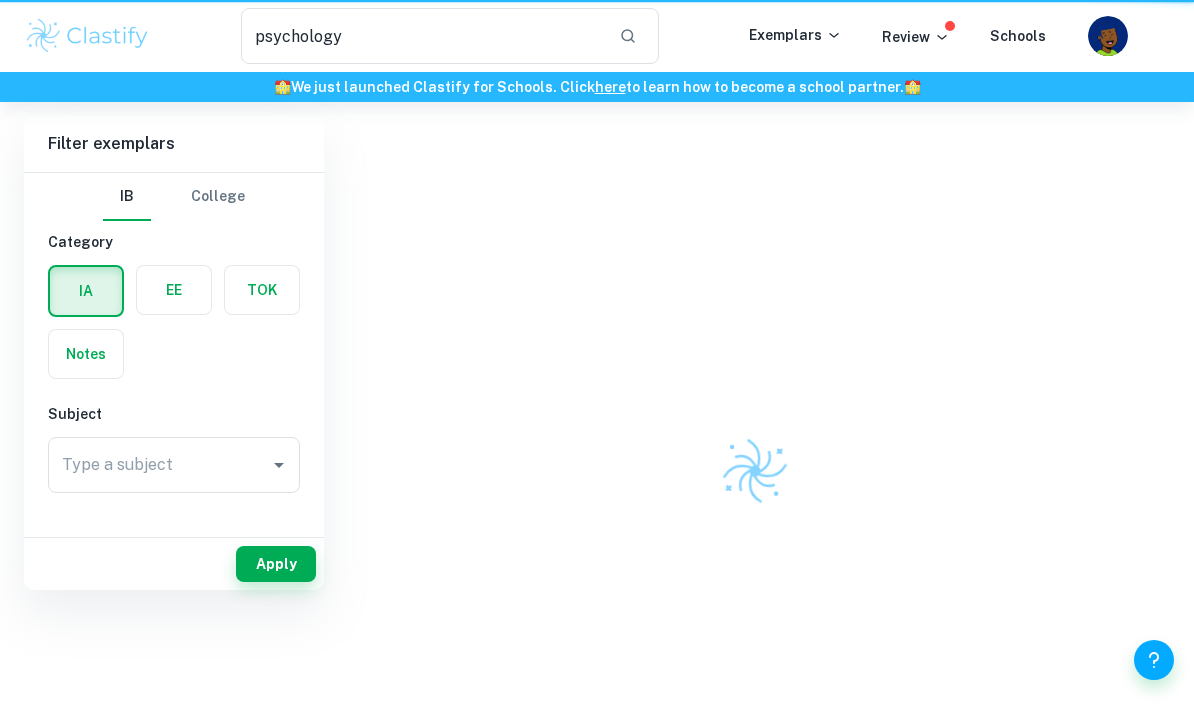 scroll, scrollTop: 0, scrollLeft: 0, axis: both 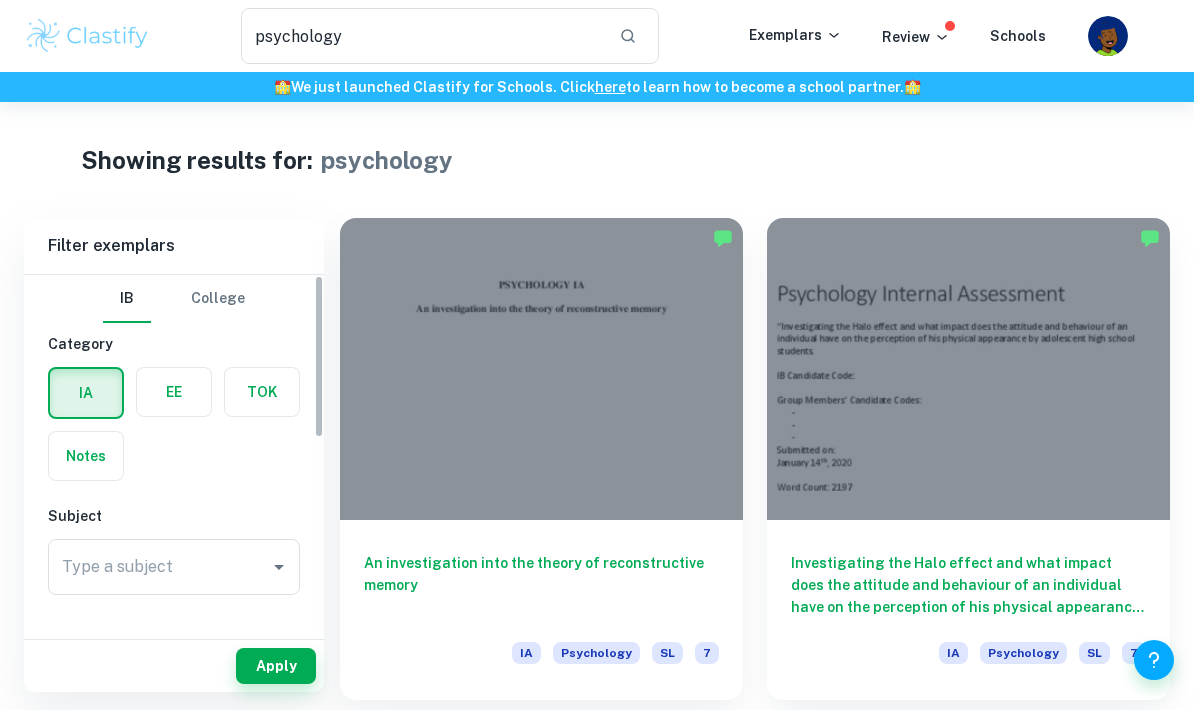 click at bounding box center [0, 0] 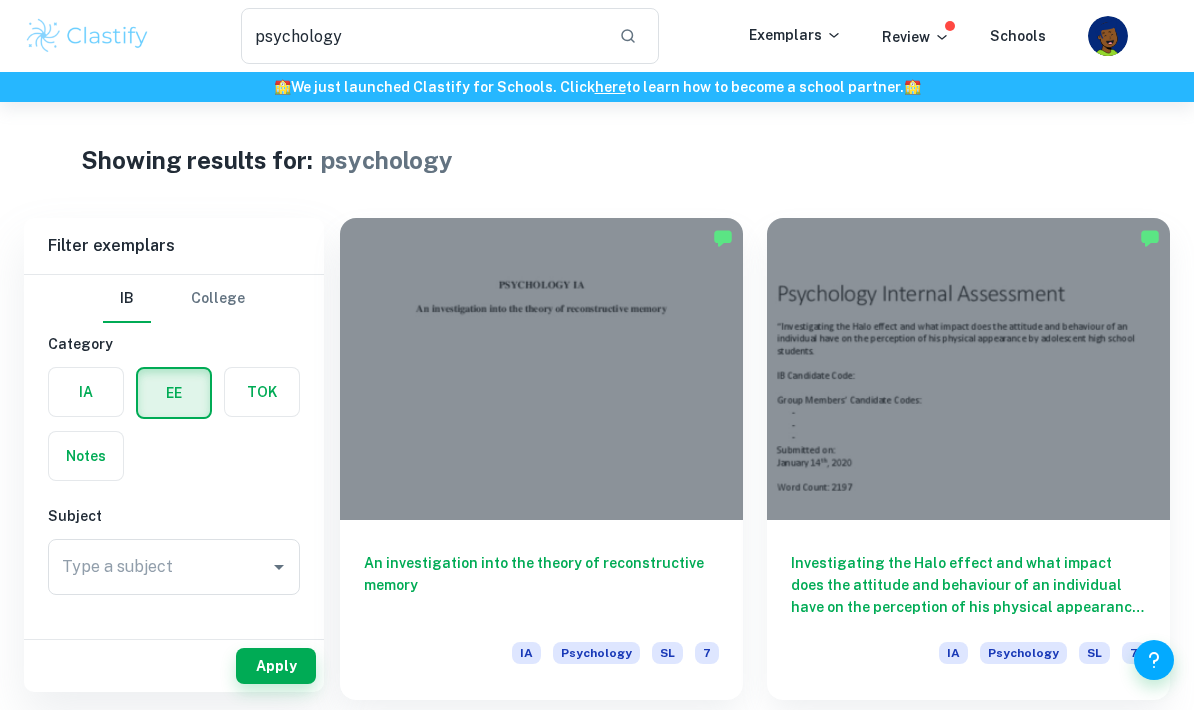 click on "We value your privacy We use cookies to enhance your browsing experience, serve personalised ads or content, and analyse our traffic. By clicking "Accept All", you consent to our use of cookies.   Cookie Policy Customise   Reject All   Accept All   Customise Consent Preferences   We use cookies to help you navigate efficiently and perform certain functions. You will find detailed information about all cookies under each consent category below. The cookies that are categorised as "Necessary" are stored on your browser as they are essential for enabling the basic functionalities of the site. ...  Show more For more information on how Google's third-party cookies operate and handle your data, see:   Google Privacy Policy Necessary Always Active Necessary cookies are required to enable the basic features of this site, such as providing secure log-in or adjusting your consent preferences. These cookies do not store any personally identifiable data. Functional Analytics Performance Advertisement Uncategorised" at bounding box center [597, 355] 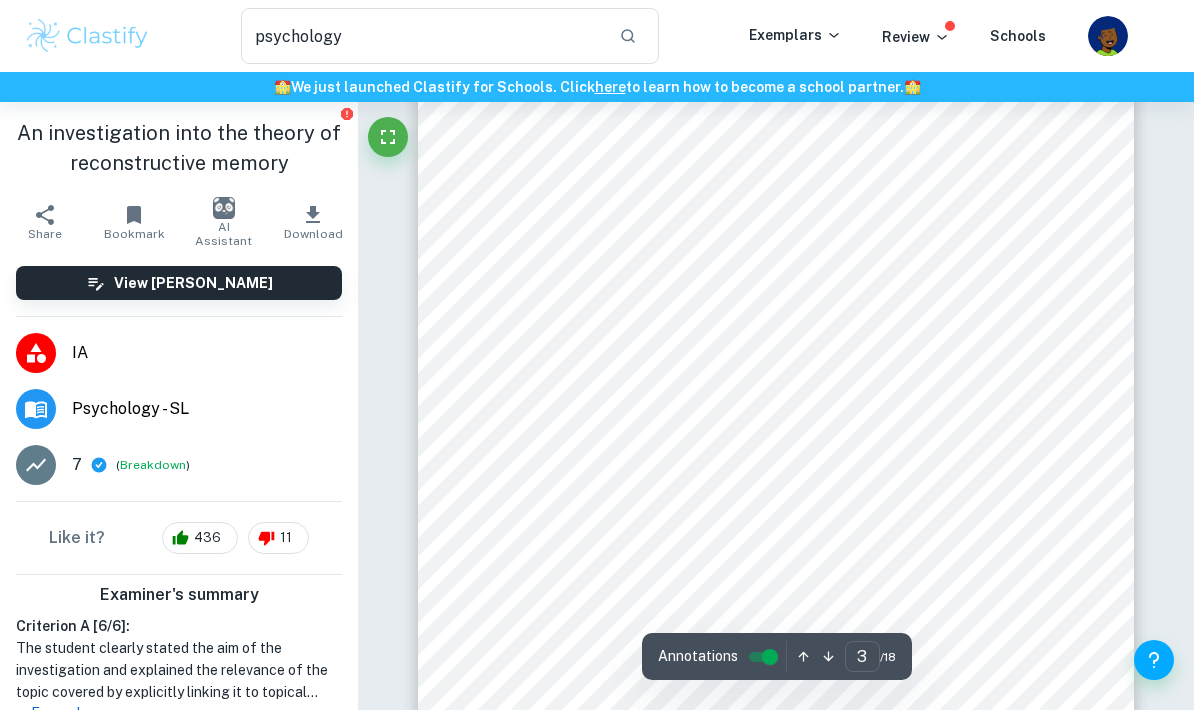 scroll, scrollTop: 2409, scrollLeft: 0, axis: vertical 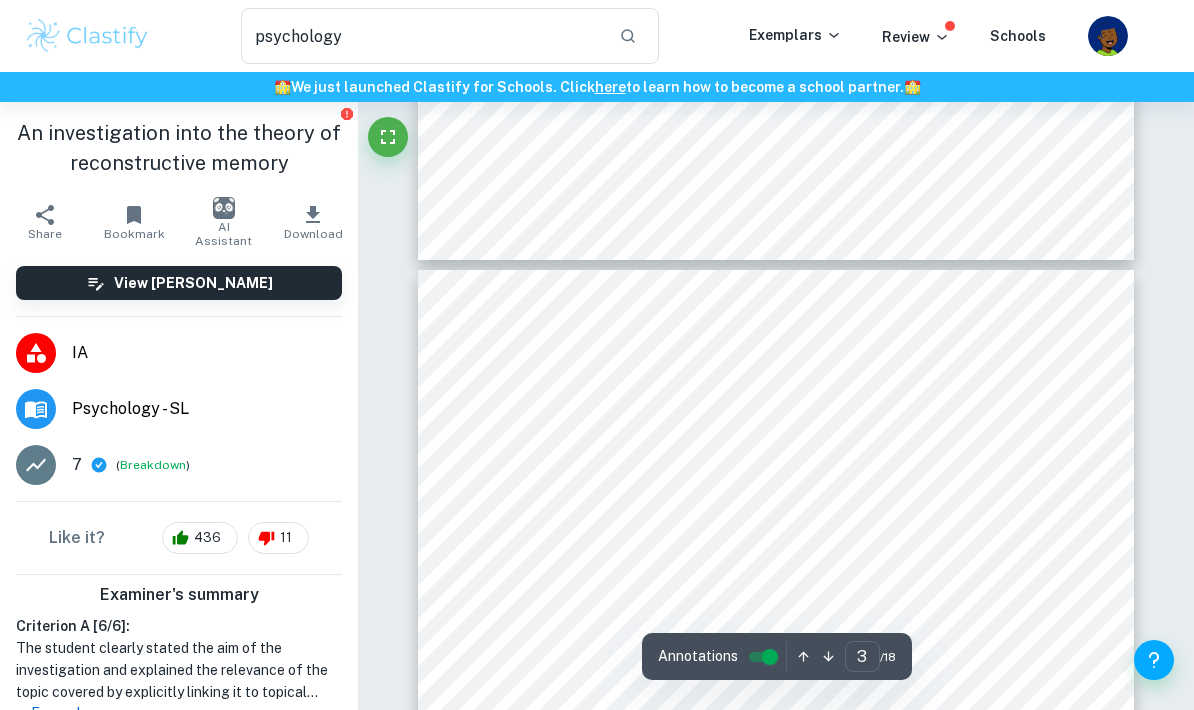 type on "2" 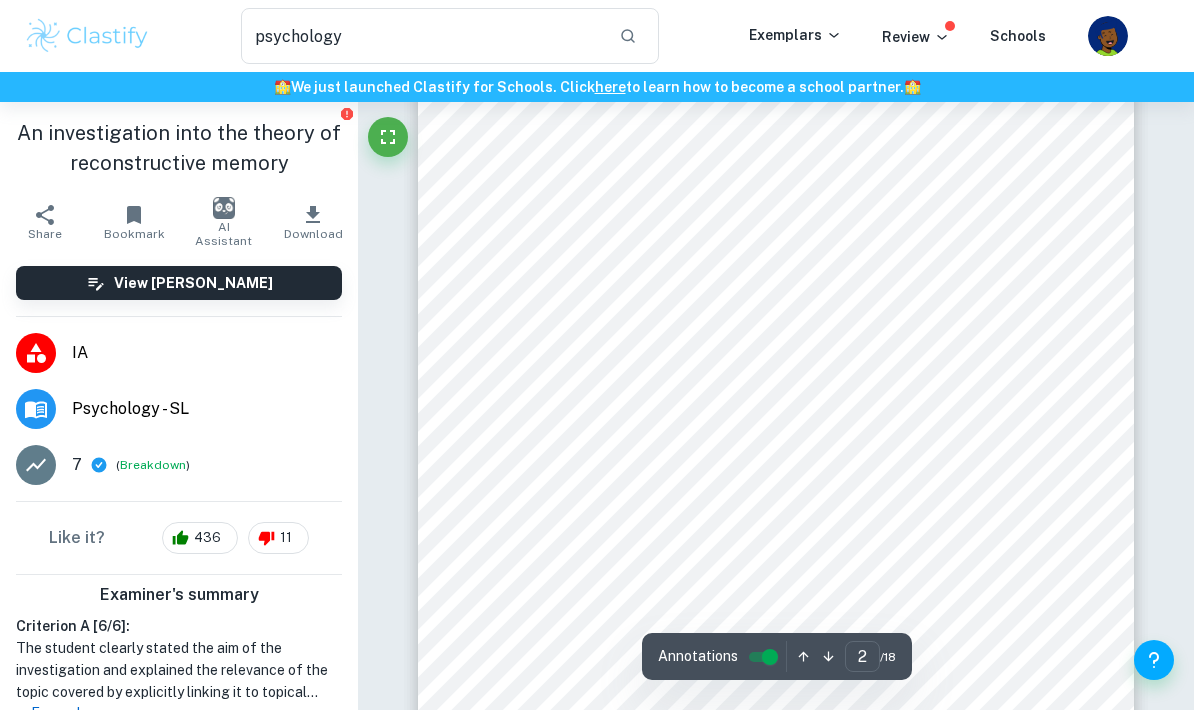 scroll, scrollTop: 1023, scrollLeft: 0, axis: vertical 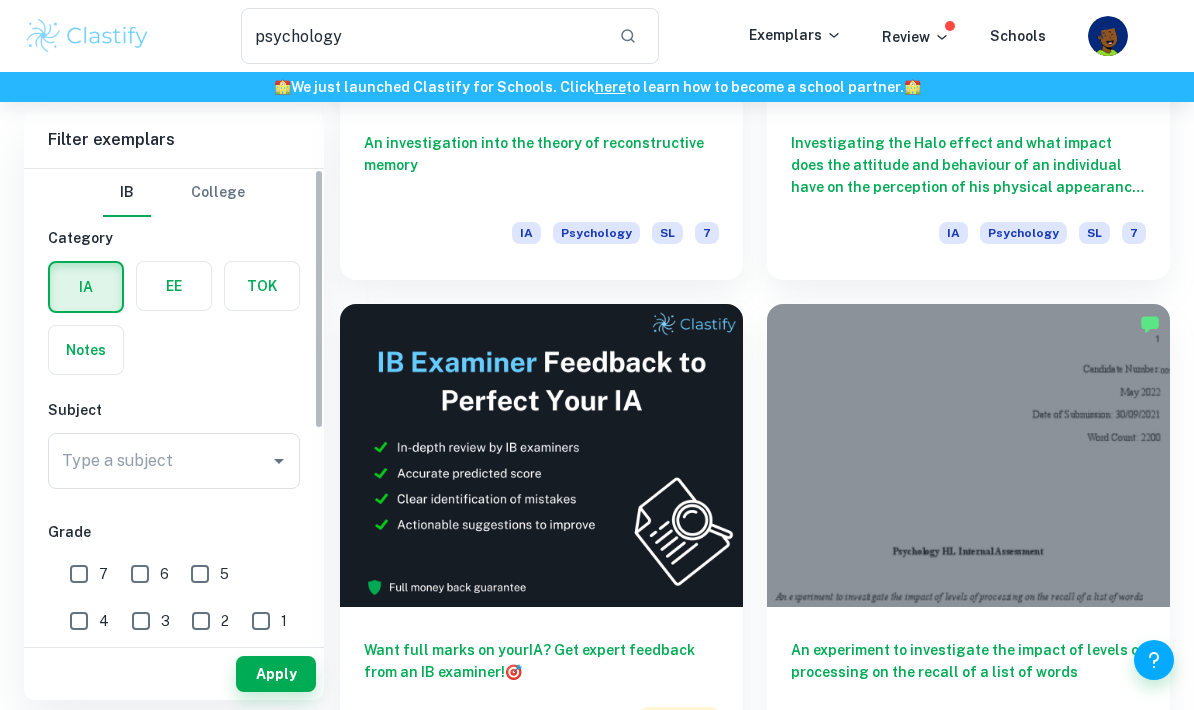 click at bounding box center (174, 286) 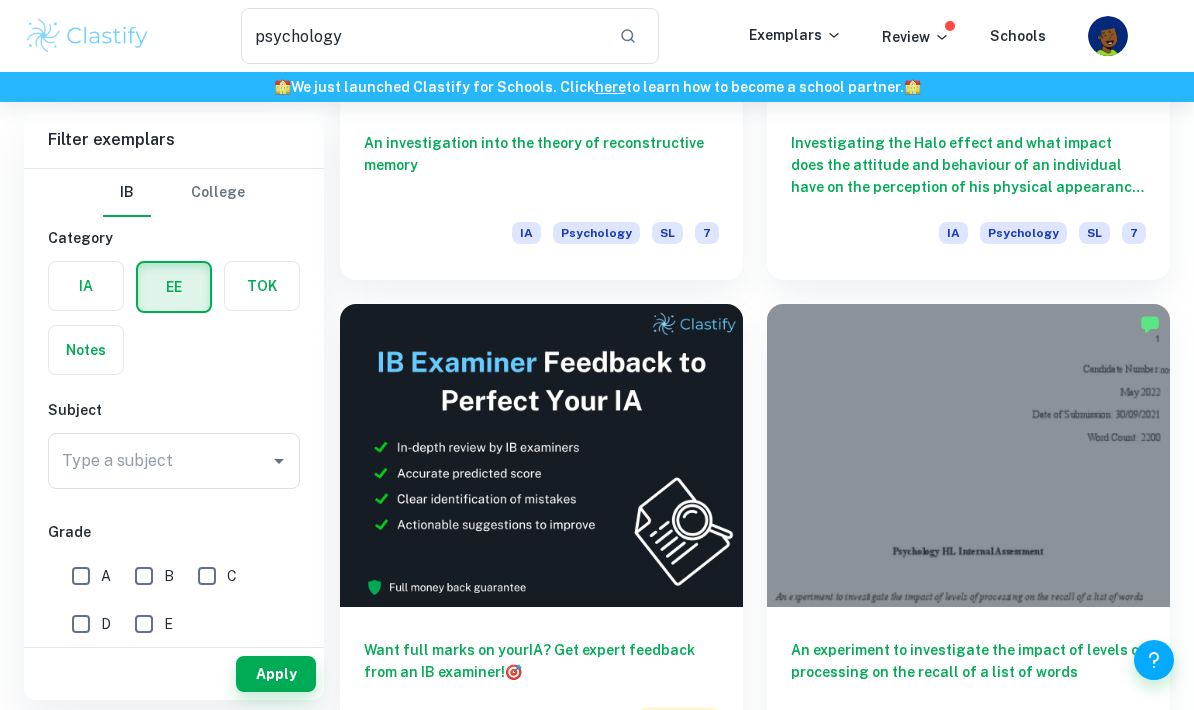 click on "Apply" at bounding box center (276, 674) 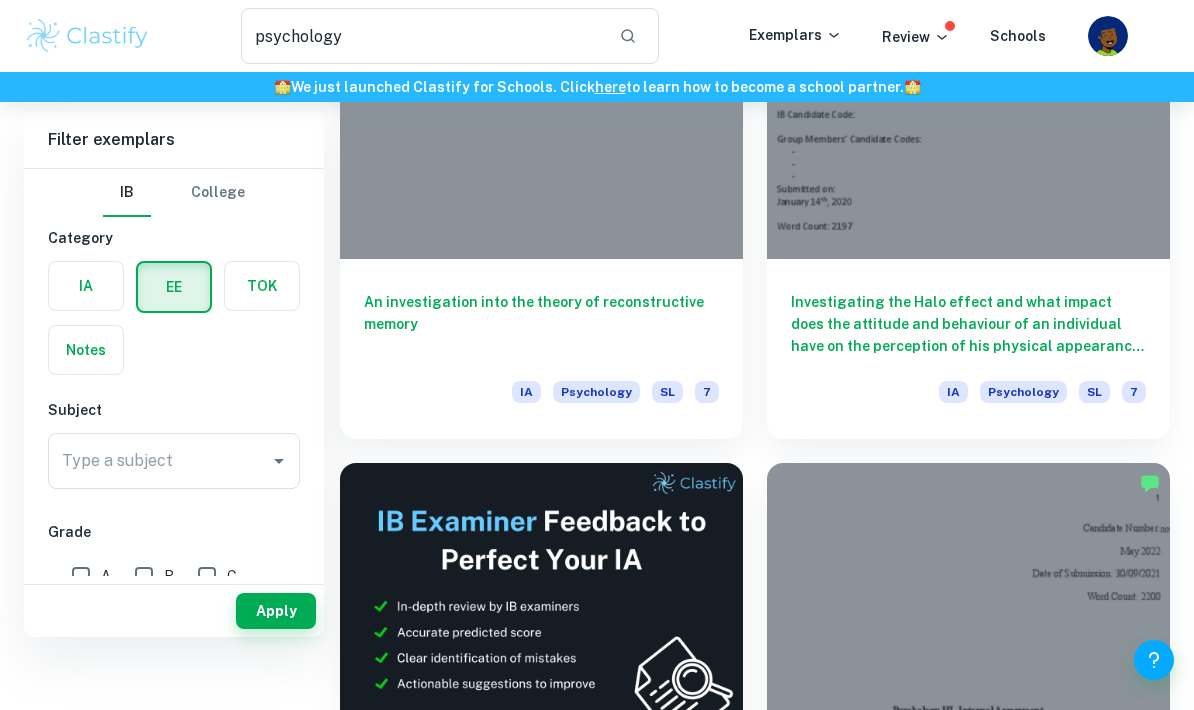 scroll, scrollTop: 338, scrollLeft: 0, axis: vertical 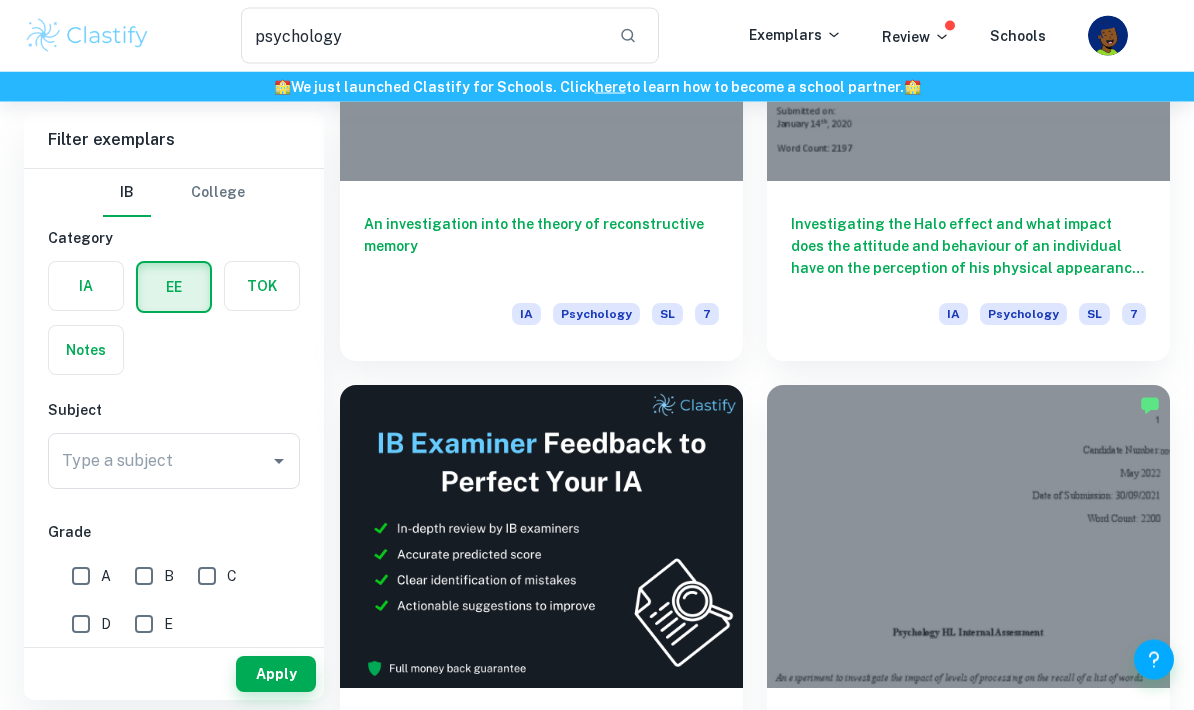 click on "Apply" at bounding box center [276, 674] 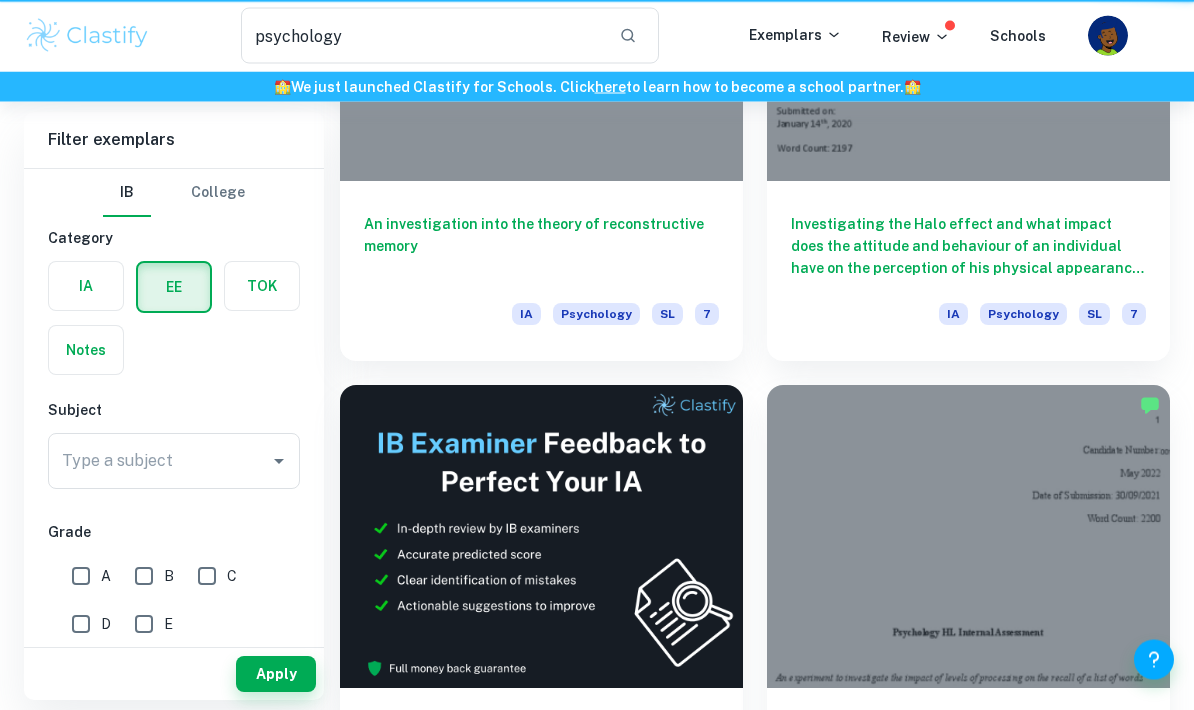 scroll, scrollTop: 0, scrollLeft: 0, axis: both 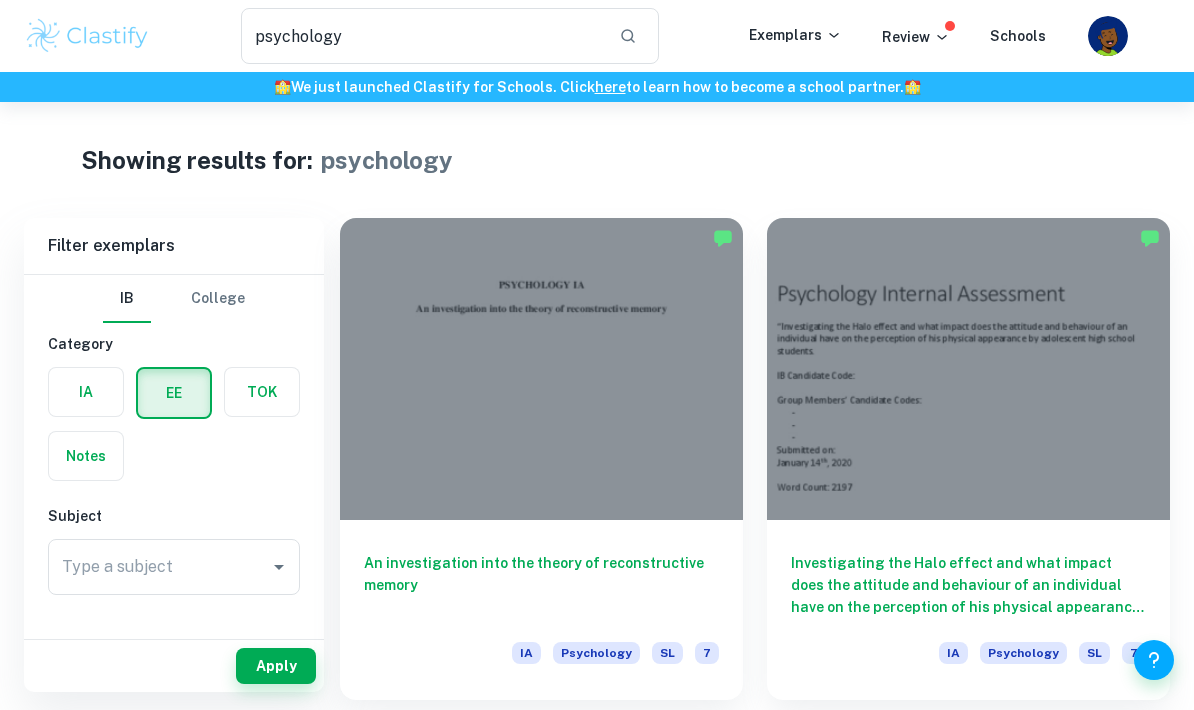 click on "Apply" at bounding box center (276, 666) 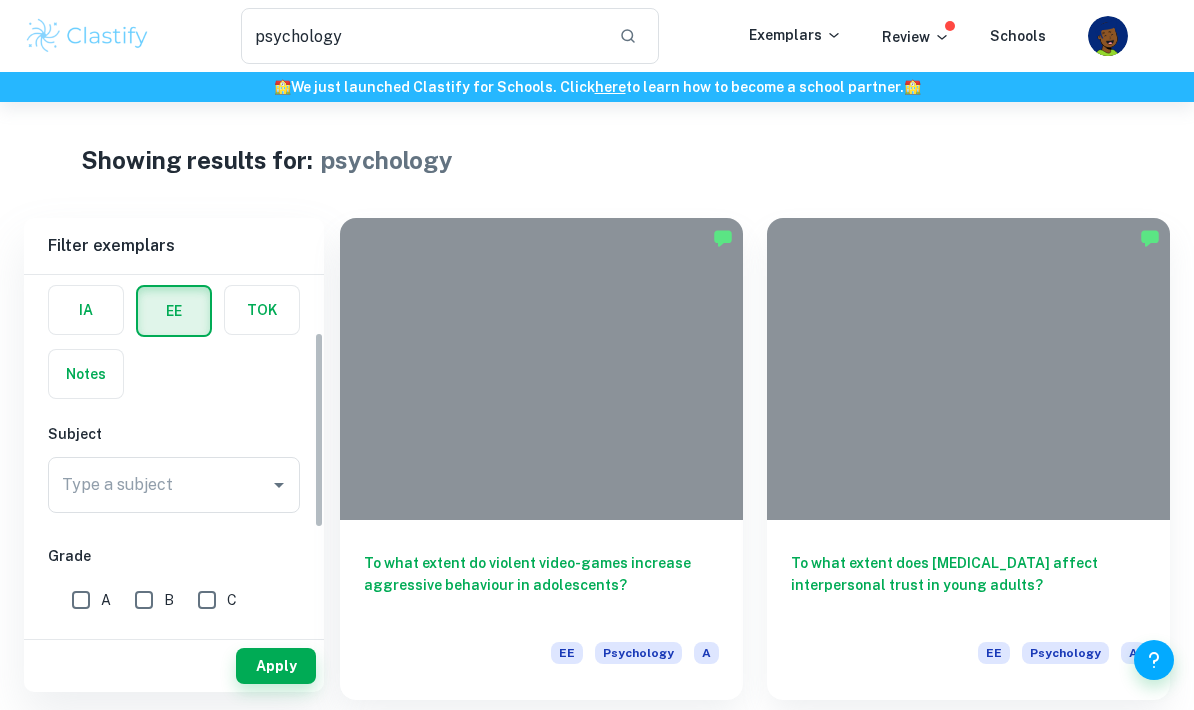 scroll, scrollTop: 127, scrollLeft: 0, axis: vertical 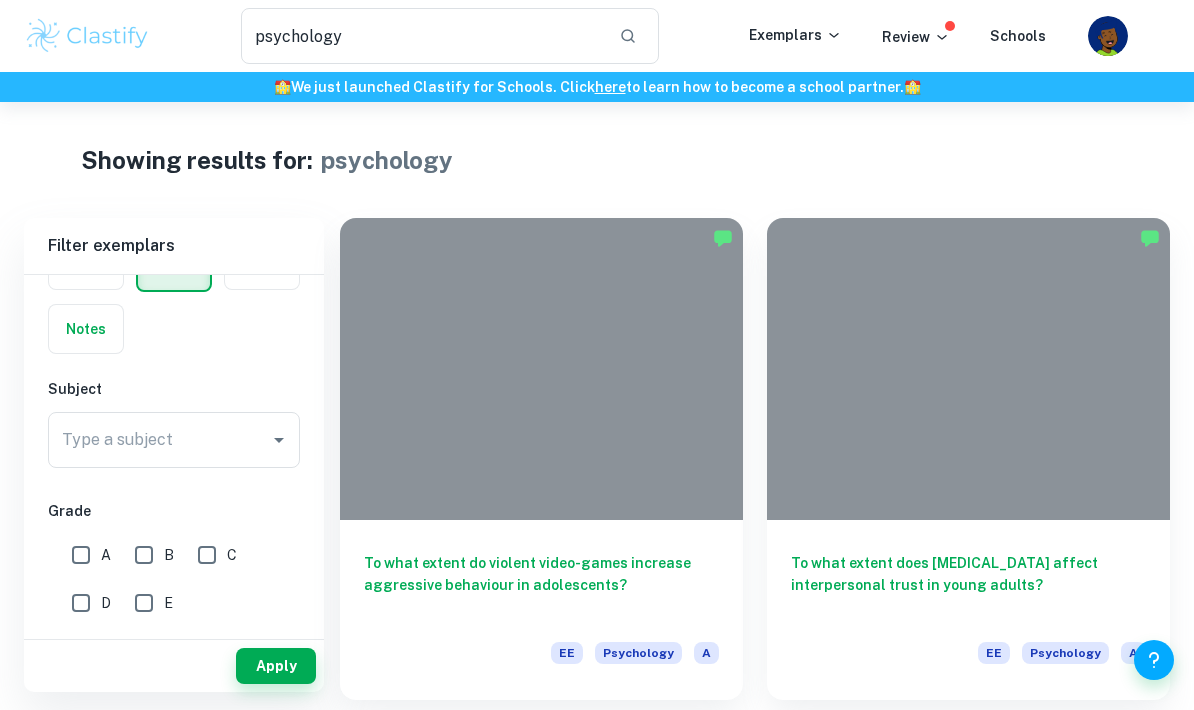 click on "A" at bounding box center (81, 555) 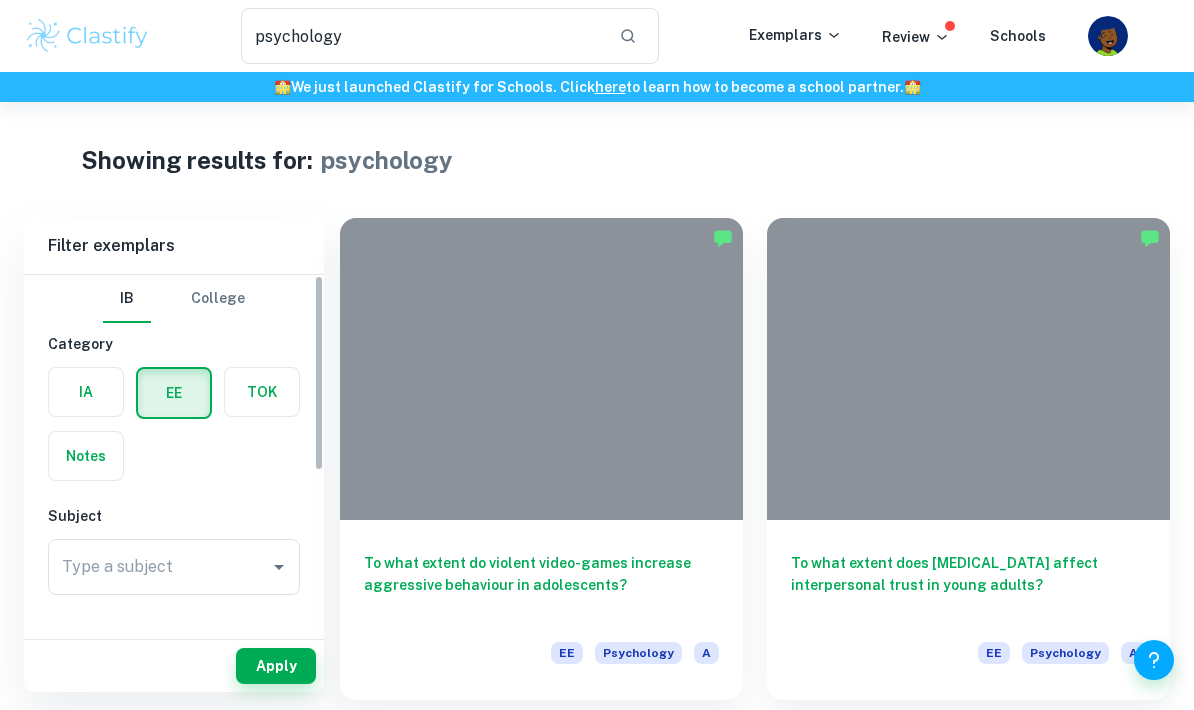 scroll, scrollTop: 0, scrollLeft: 0, axis: both 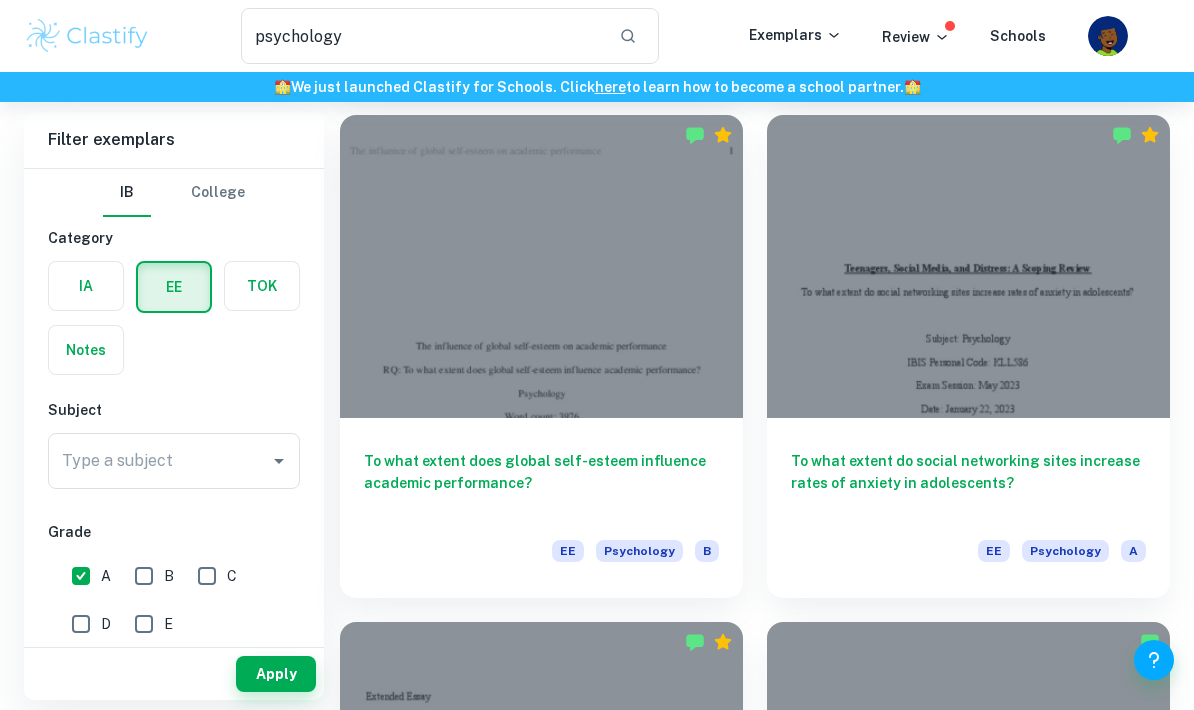 click on "psychology ​ Exemplars Review Schools" at bounding box center [597, 36] 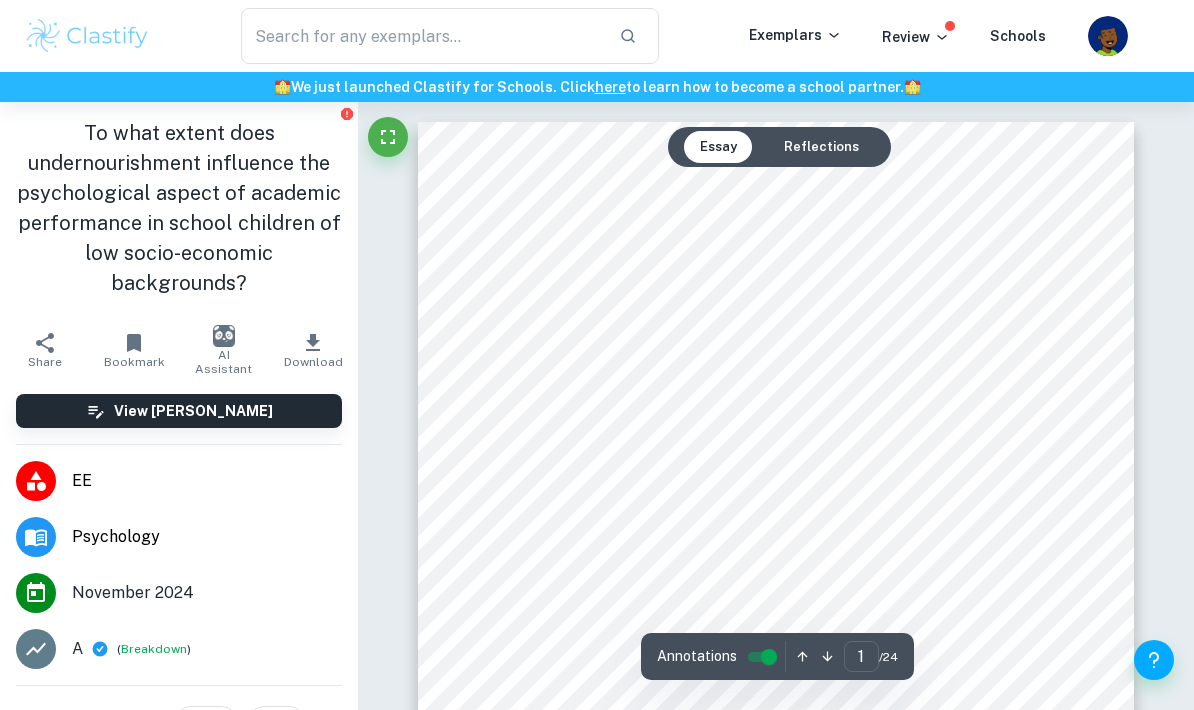 scroll, scrollTop: 31, scrollLeft: 0, axis: vertical 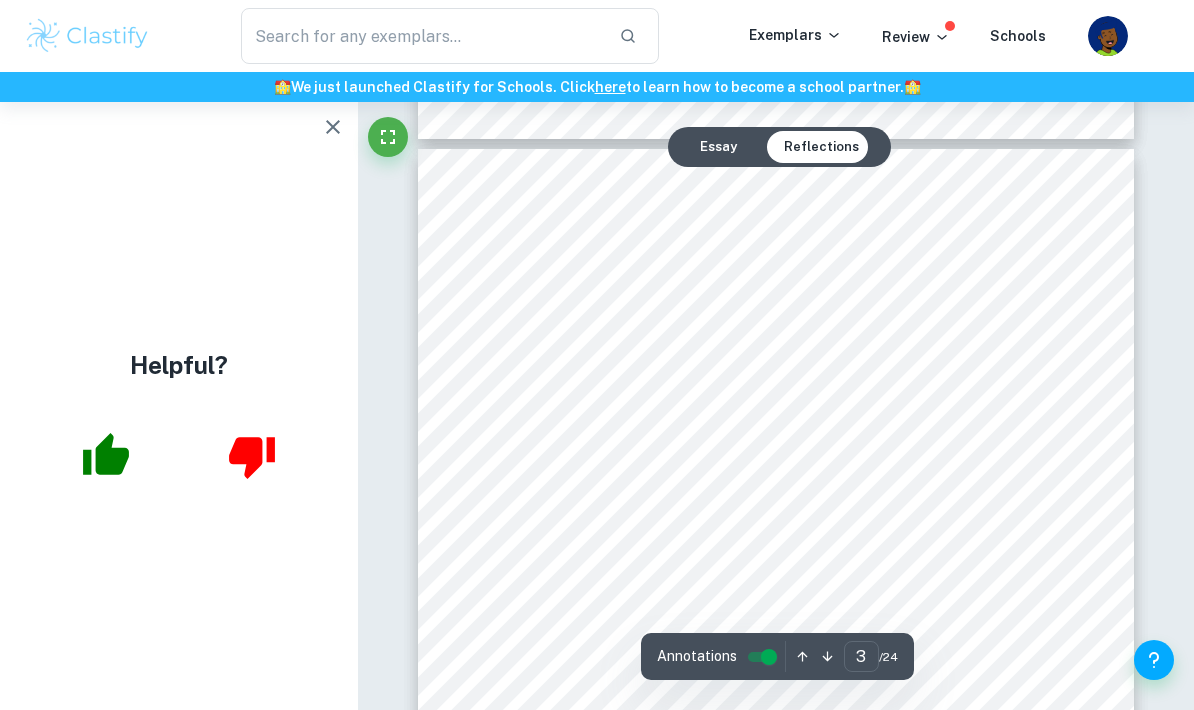 click on "3 1. Introduction The increase in global population may be considered as a cause for the rise in the population   of   people from low   socio-economic   status   (SES)   (Sadigov,   2022).   SES,   a classification of individuals based upon economic, occupational and educational factors, can also be associated with access to resources including nutrition. Often, people from lower SES become undernourished or malnourished 3 defined as deficient in basic nutrients (World Health Organisation (WHO), 2019) 3 as their access to essential nutrients is inadequate for their organisms9   sustainability   (United   Nations,   2021).   Within   developmental   research   in psychology, nutrition9s role in child development has become an area of acute interest, given there are over 30 million children suffering from [MEDICAL_DATA] globally (WHO, 2023). Specifically, this paper investigates the impact of SES on nutrient consumption and therefore on cognitive development measured through academic performance. By considering" at bounding box center (776, 655) 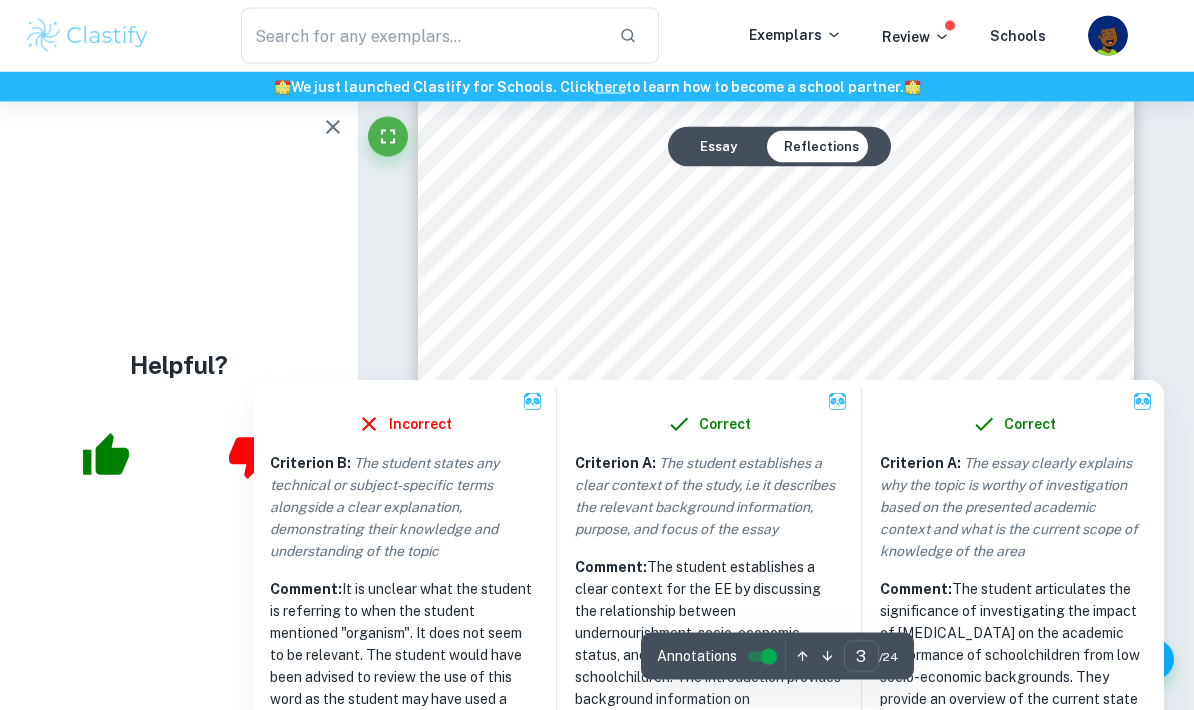 scroll, scrollTop: 2252, scrollLeft: 0, axis: vertical 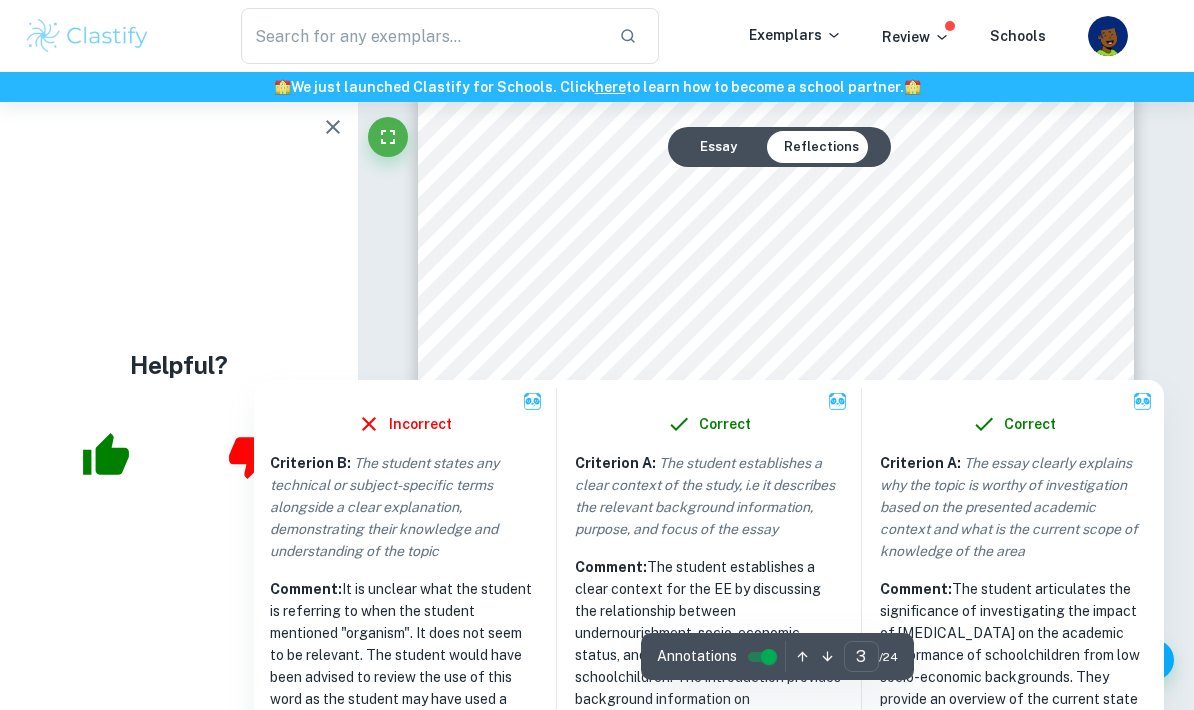 click on "3 1. Introduction The increase in global population may be considered as a cause for the rise in the population   of   people from low   socio-economic   status   (SES)   (Sadigov,   2022).   SES,   a classification of individuals based upon economic, occupational and educational factors, can also be associated with access to resources including nutrition. Often, people from lower SES become undernourished or malnourished 3 defined as deficient in basic nutrients (World Health Organisation (WHO), 2019) 3 as their access to essential nutrients is inadequate for their organisms9   sustainability   (United   Nations,   2021).   Within   developmental   research   in psychology, nutrition9s role in child development has become an area of acute interest, given there are over 30 million children suffering from [MEDICAL_DATA] globally (WHO, 2023). Specifically, this paper investigates the impact of SES on nutrient consumption and therefore on cognitive development measured through academic performance. By considering" at bounding box center (776, 539) 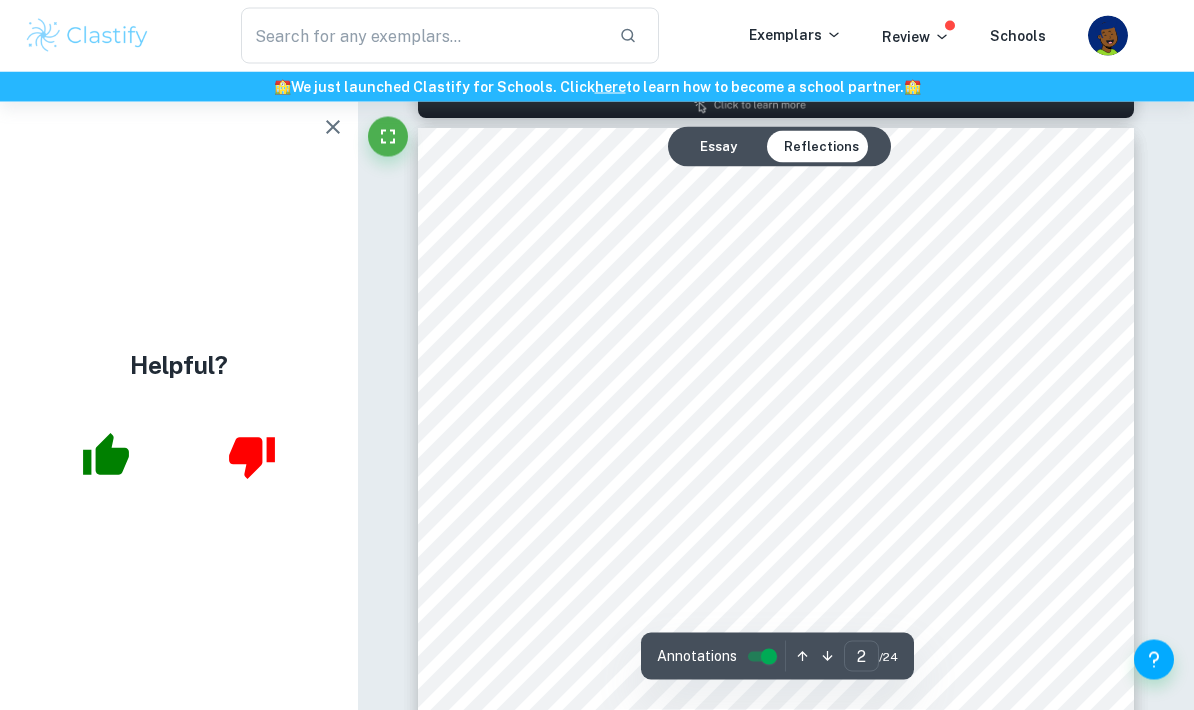 scroll, scrollTop: 1134, scrollLeft: 0, axis: vertical 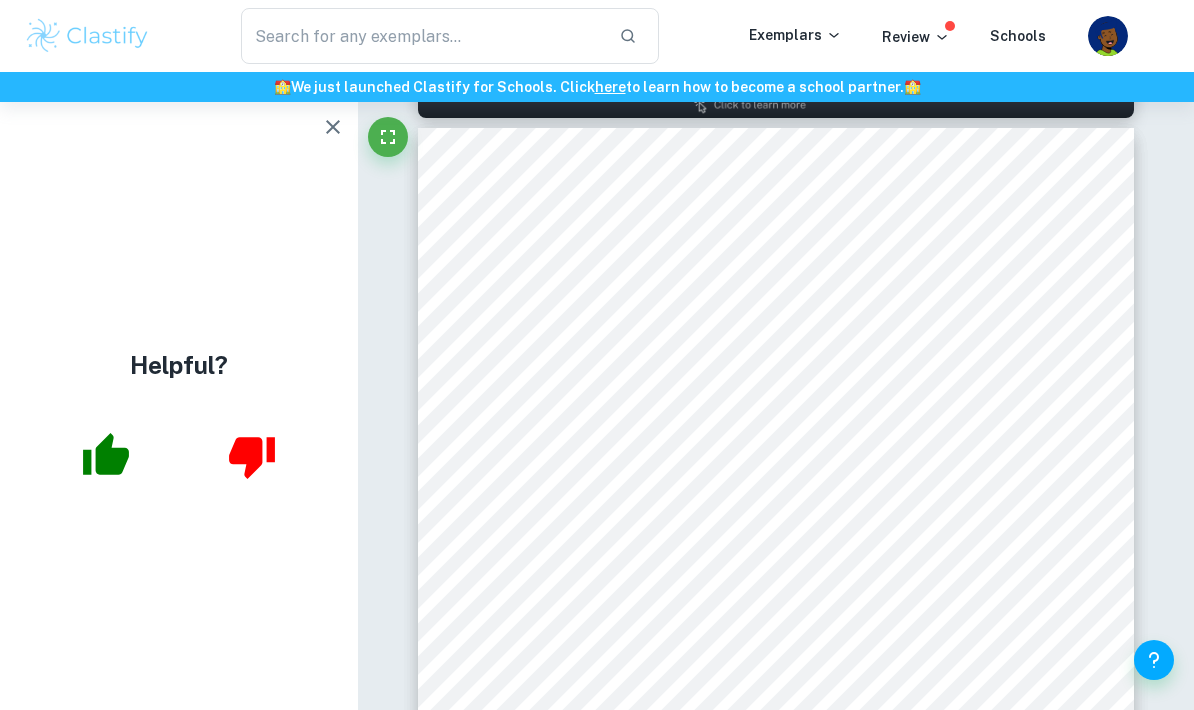 click on "Correct Criterion A :   The student outlines the topic of their study at the beginning of the essay, making its aim clear to the reader Comment:  The student outlines the topic of their study effectively in the EE by introducing the relationship between undernourishment, socio-economic status, and academic performance. The student states the research question, "To what extent does undernourishment influence the psychological aspect of academic performance in school children of low socio-economic backgrounds?" This establishes the aim of the study and provides context for the subsequent analysis. Additionally, the introduction describes the significance of the issue by referencing the global prevalence of [MEDICAL_DATA] among children. Correct Criterion A :   The essay clearly establishes how the posed research question is connected to the student’s knowledge and understanding of the topic Comment: Correct Criterion A :   Comment: Correct Criterion A :   Comment: Correct Criterion A :   Comment: Incorrect :" at bounding box center (776, 11317) 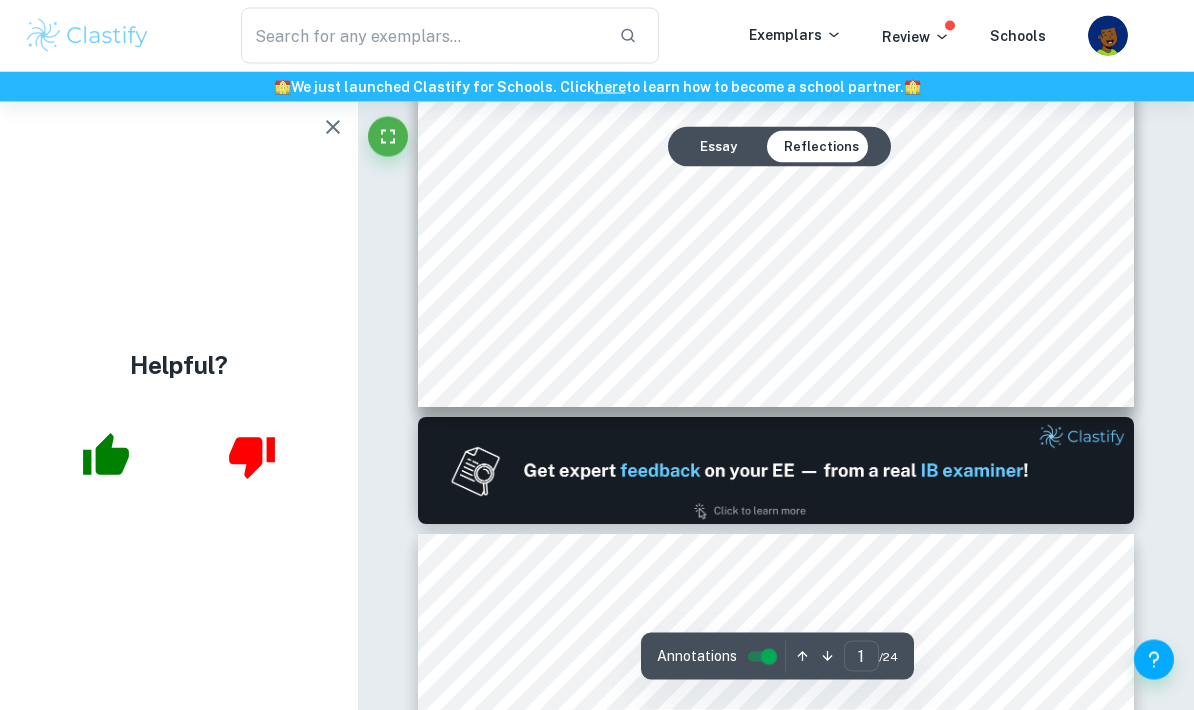scroll, scrollTop: 723, scrollLeft: 0, axis: vertical 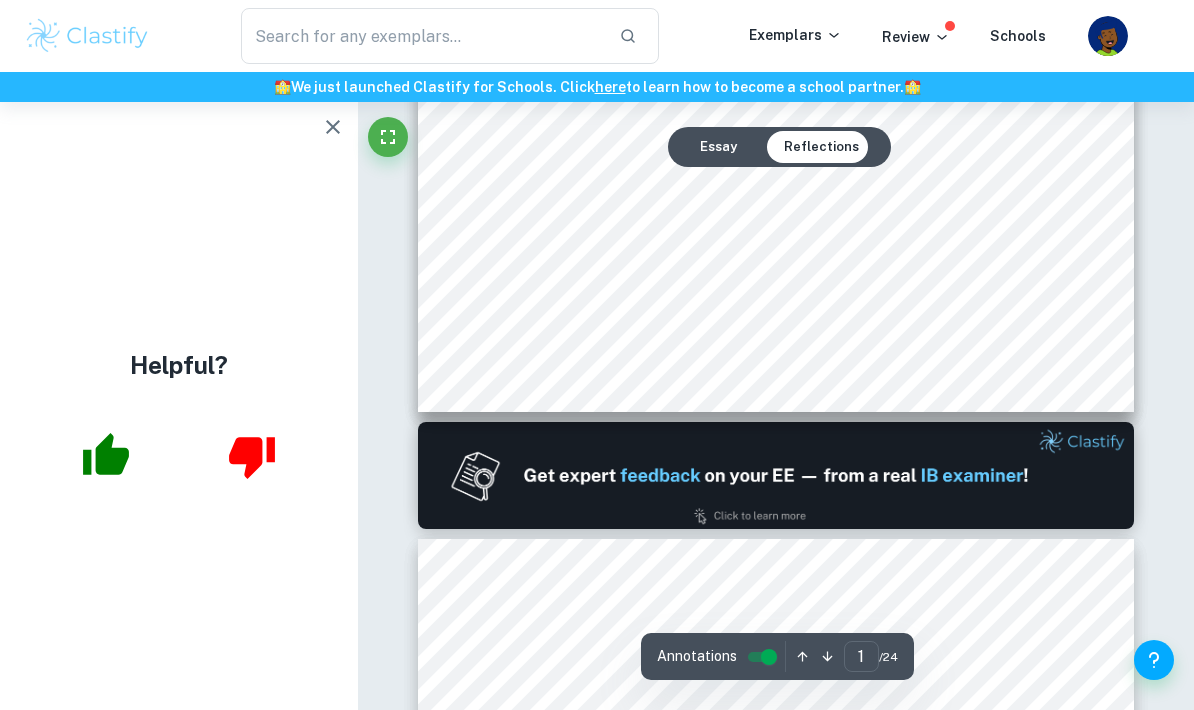 click on "Essay" at bounding box center (718, 147) 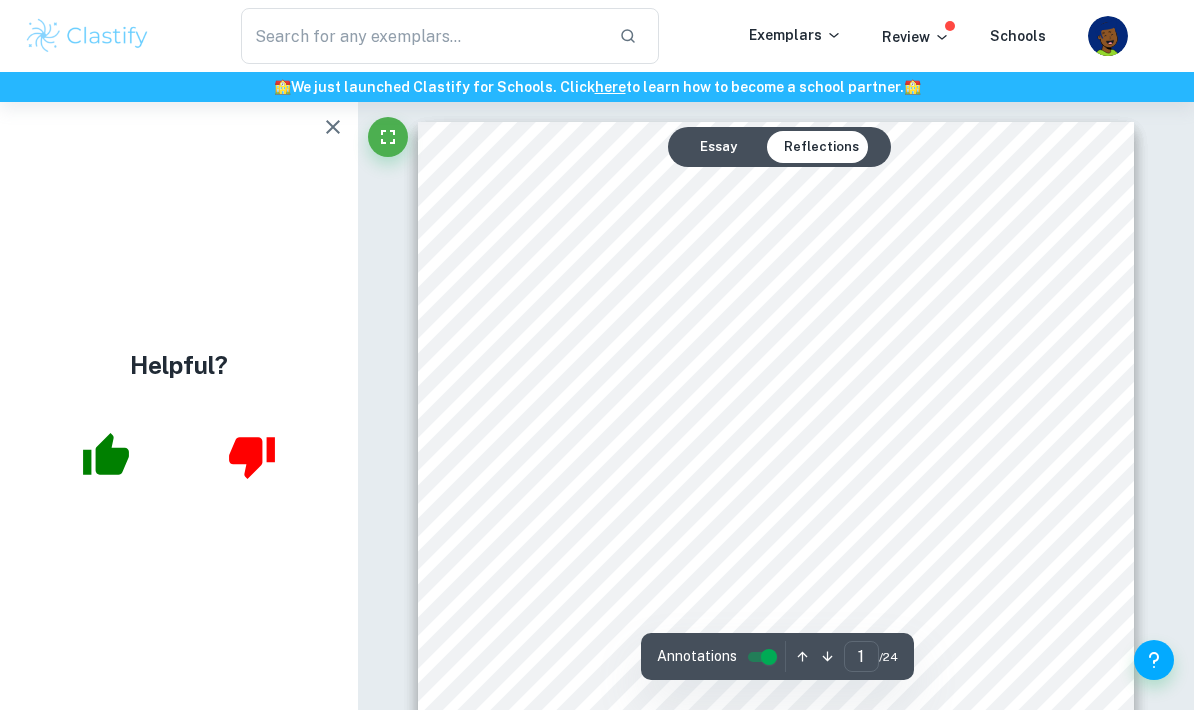 click on "Essay" at bounding box center (718, 147) 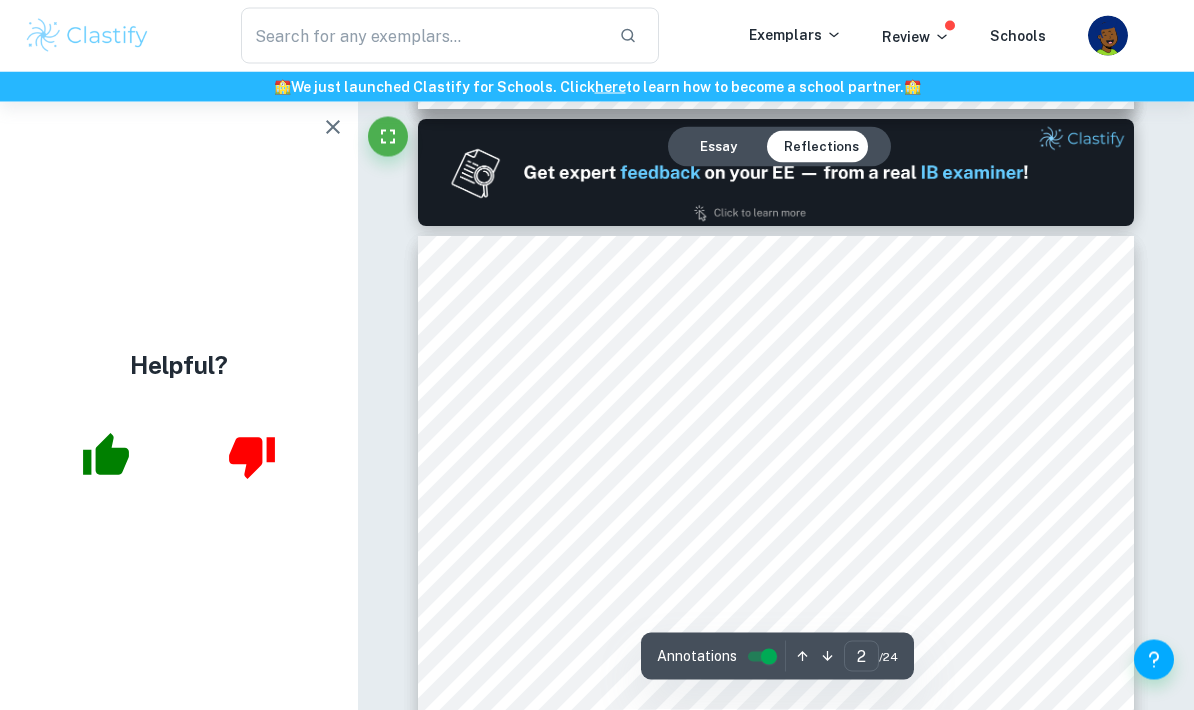 scroll, scrollTop: 1025, scrollLeft: 0, axis: vertical 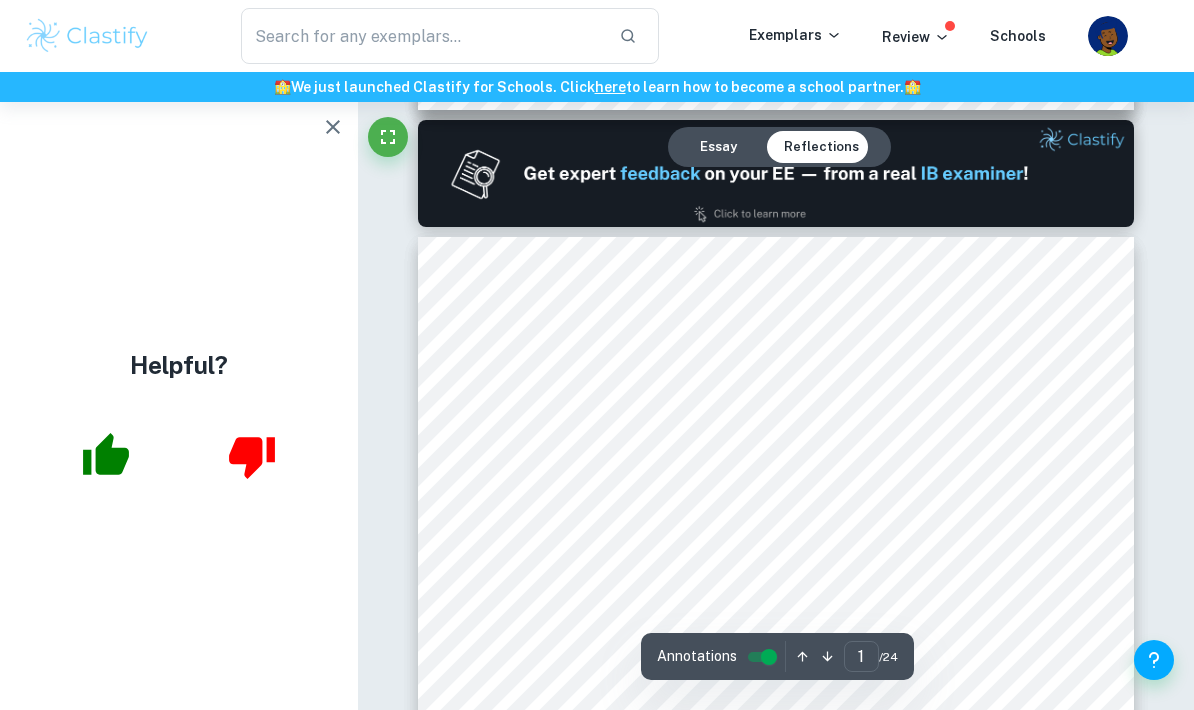 type on "2" 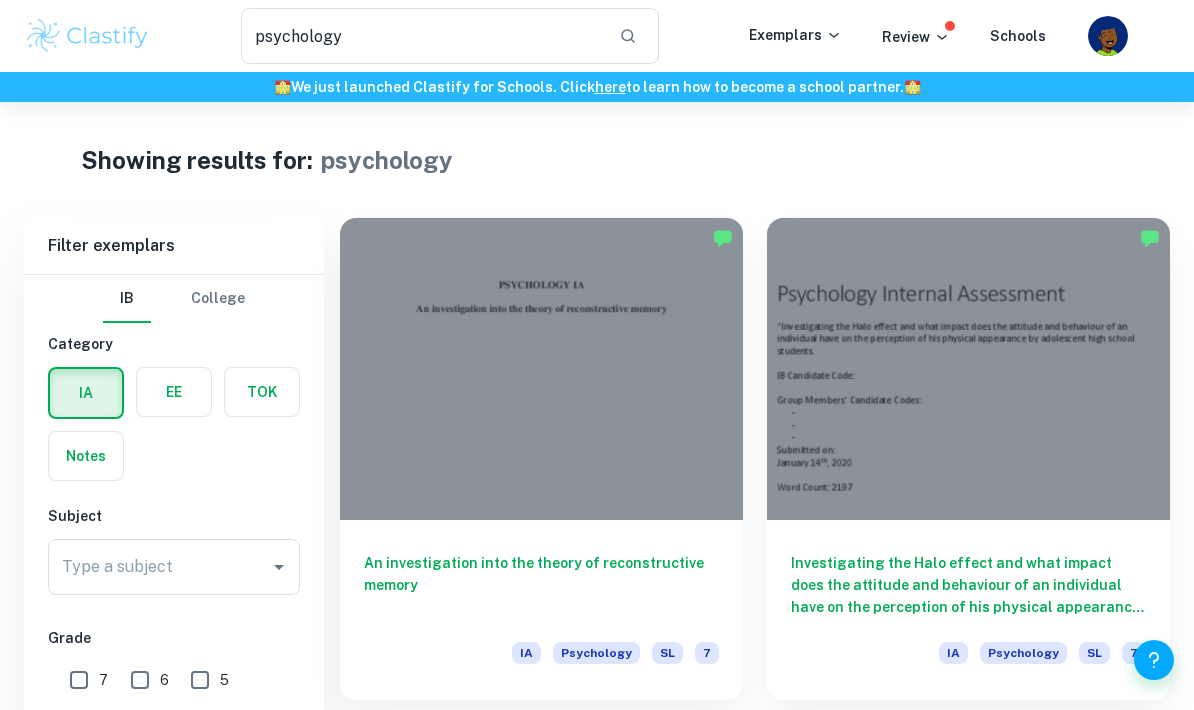 scroll, scrollTop: 298, scrollLeft: 0, axis: vertical 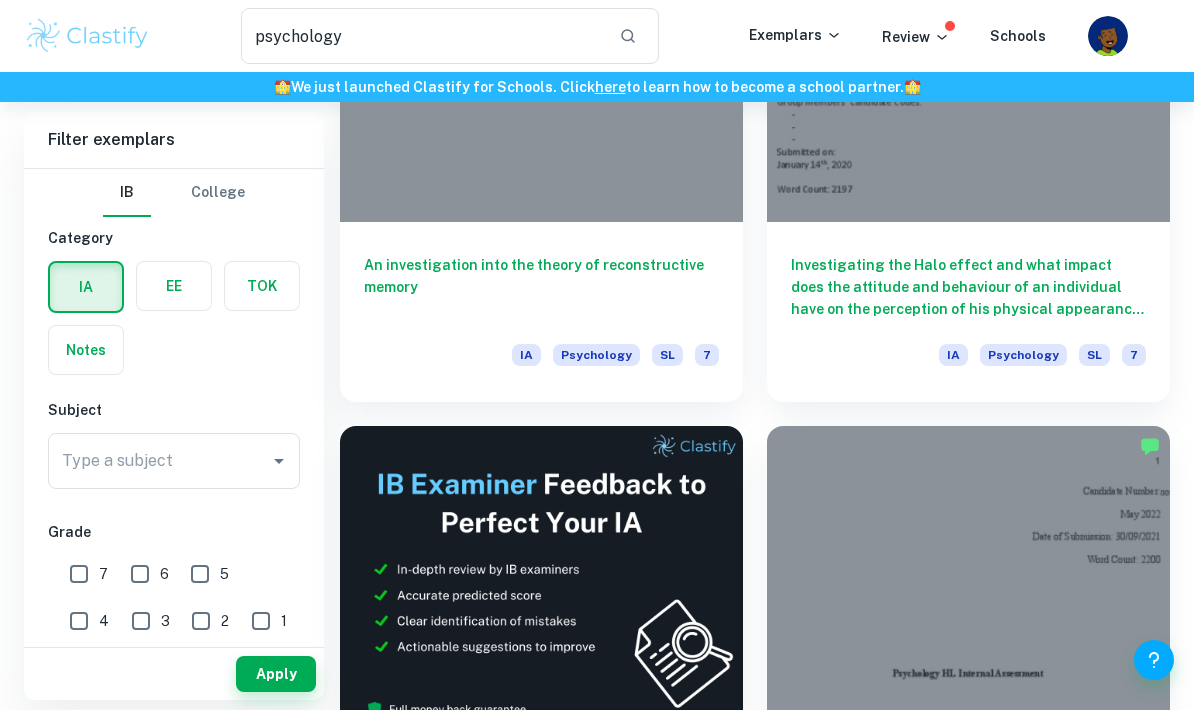 click at bounding box center (174, 286) 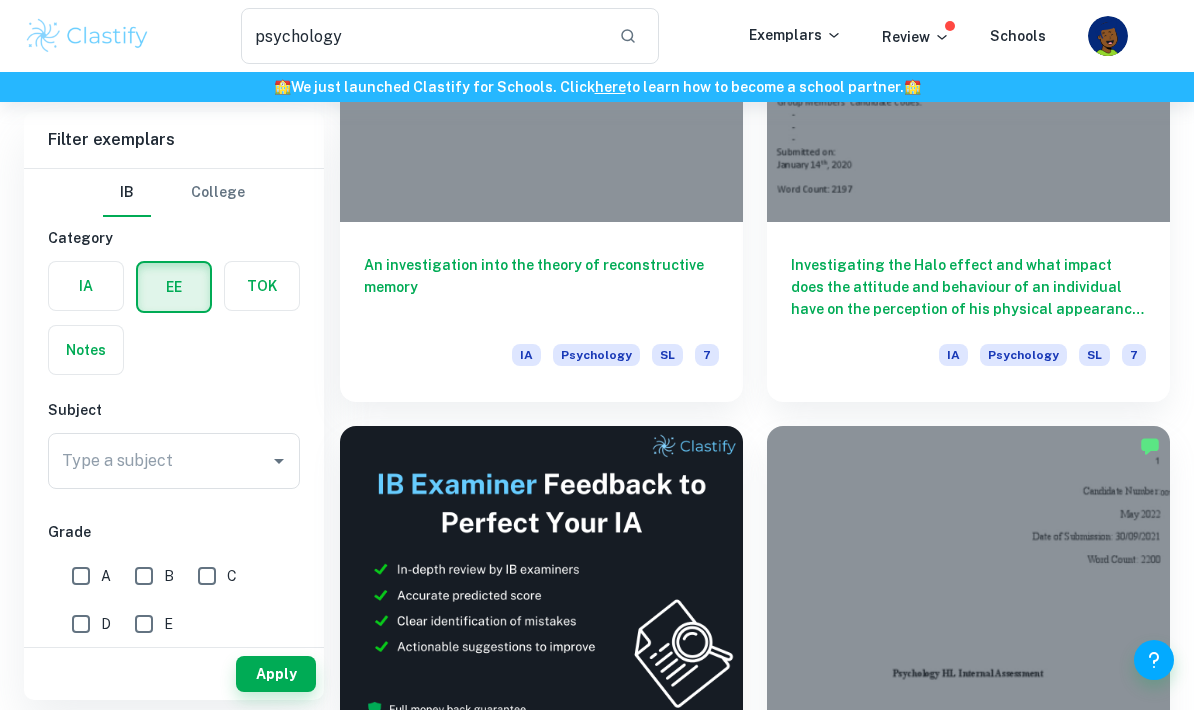 click on "A" at bounding box center [81, 576] 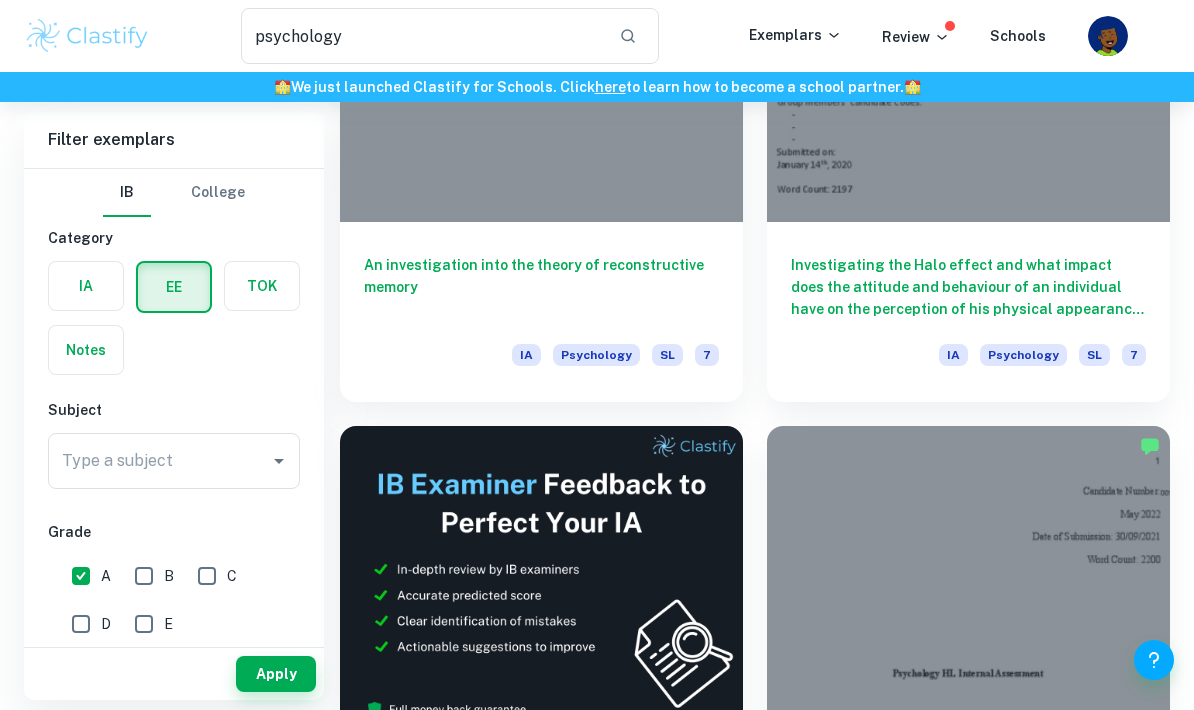 click on "A" at bounding box center [81, 576] 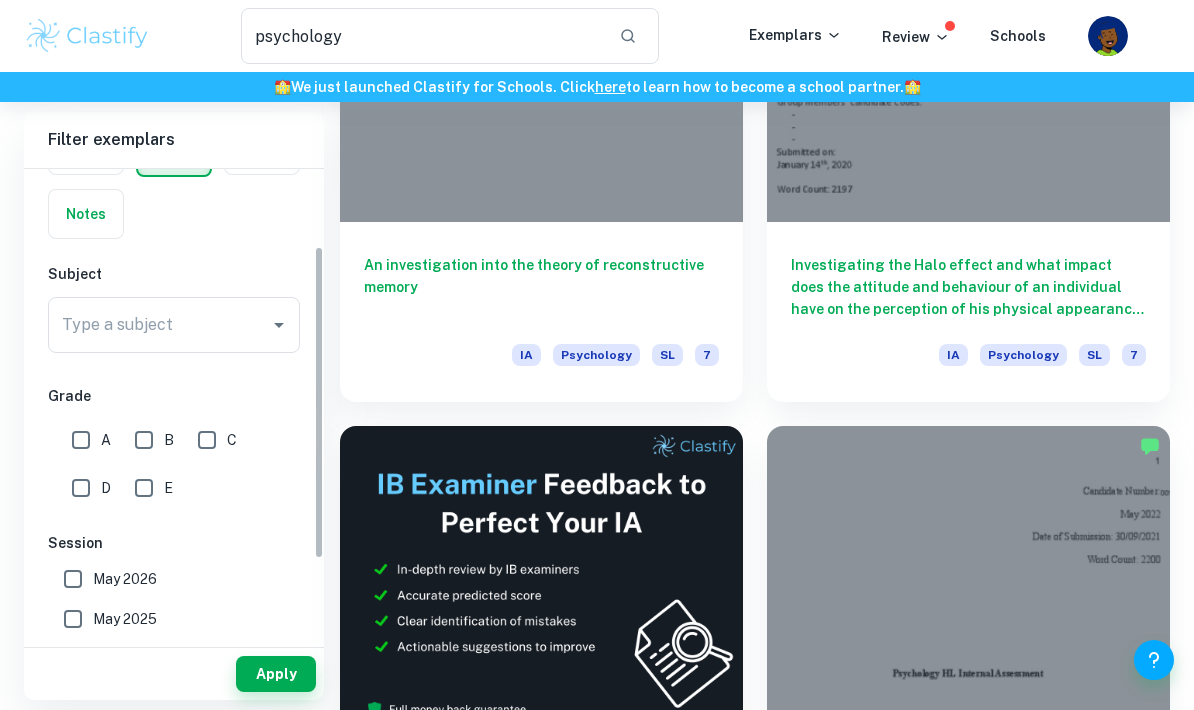 scroll, scrollTop: 134, scrollLeft: 0, axis: vertical 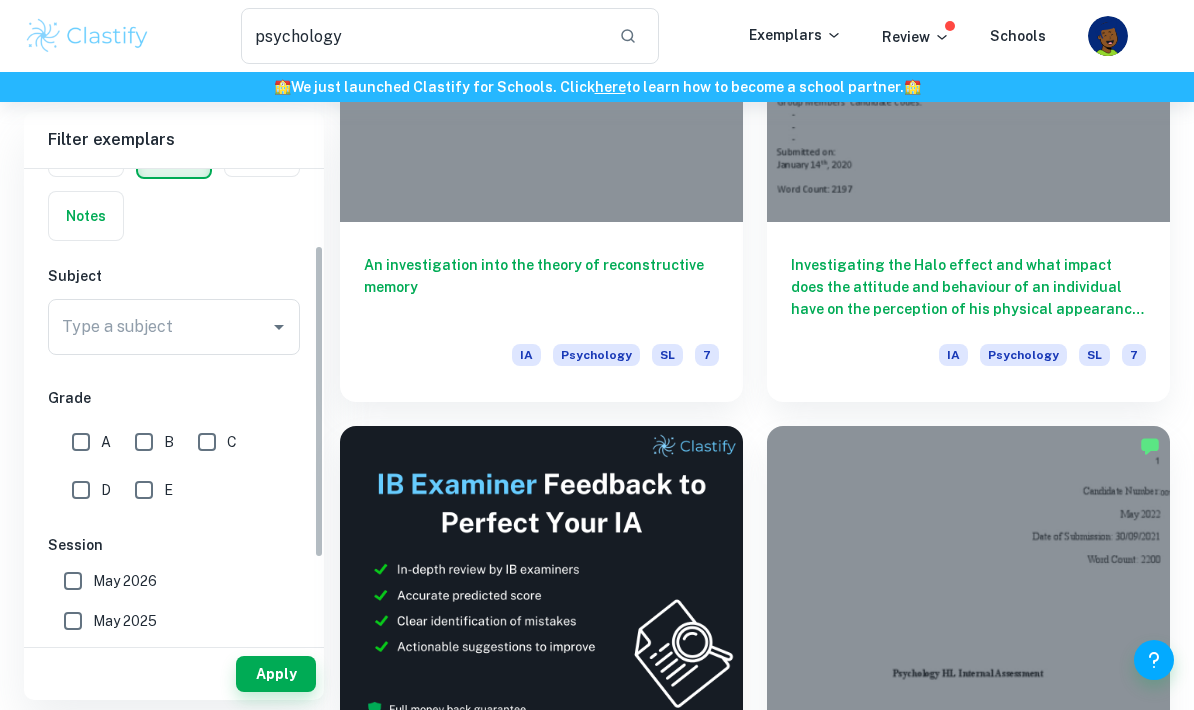 click on "Type a subject Type a subject" at bounding box center [174, 327] 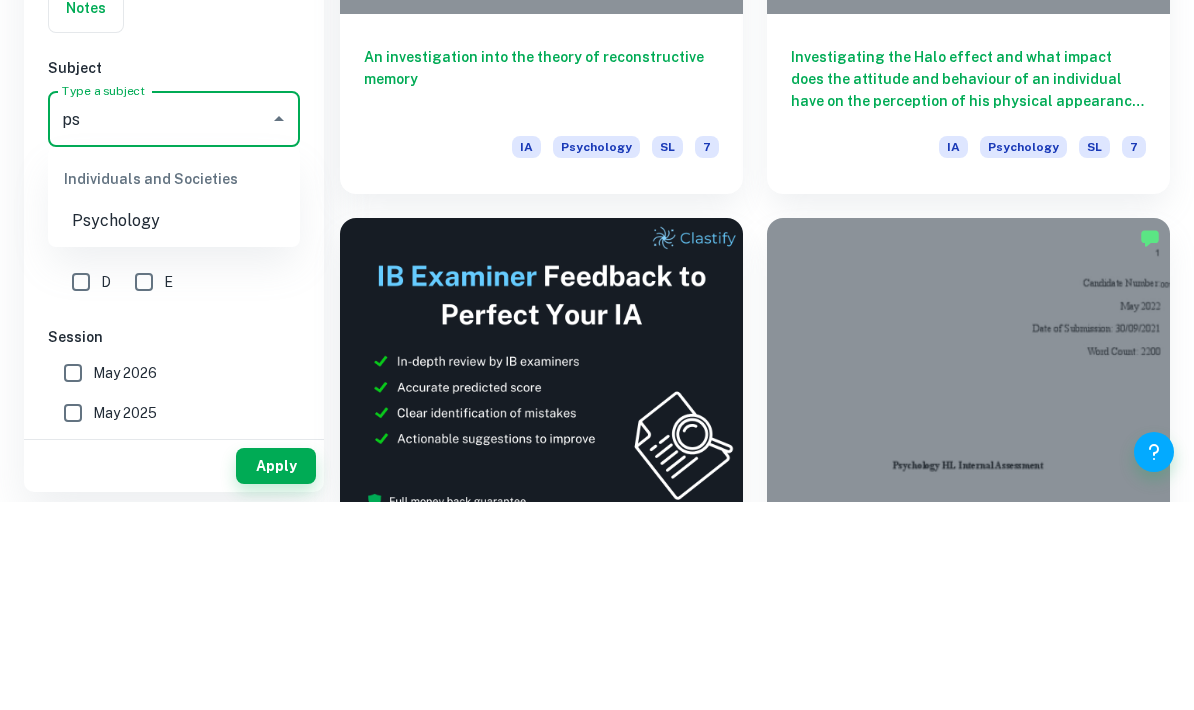 click on "Psychology" at bounding box center (174, 429) 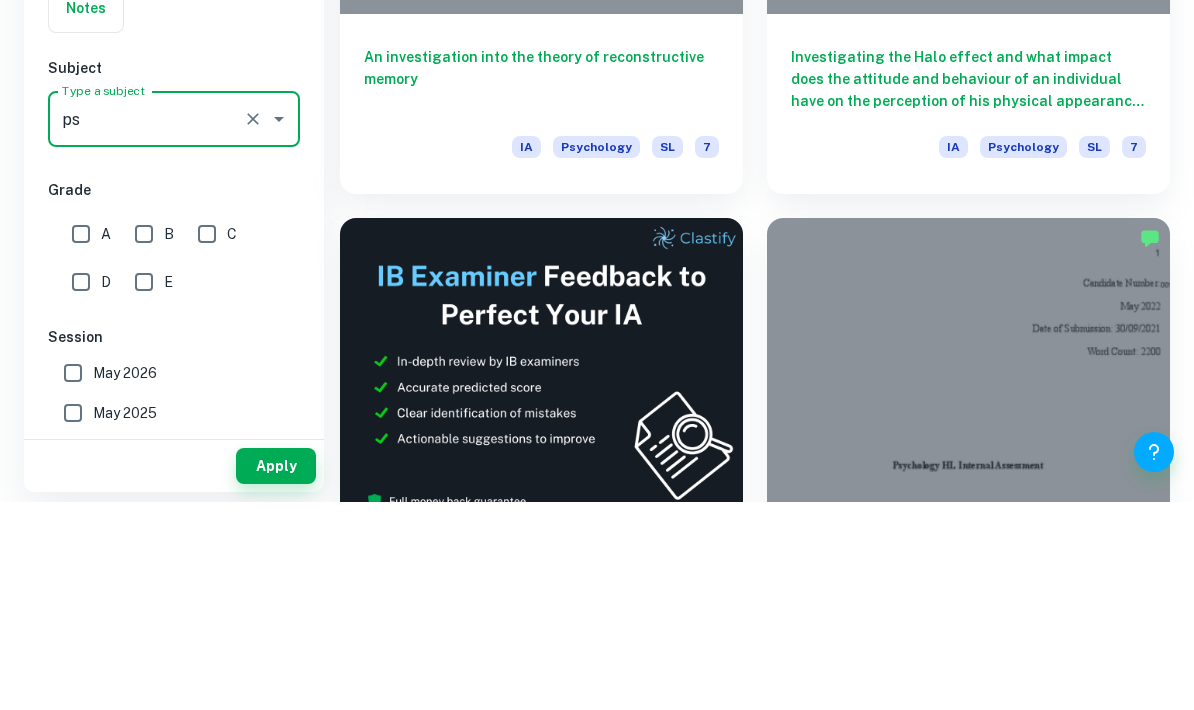 type on "Psychology" 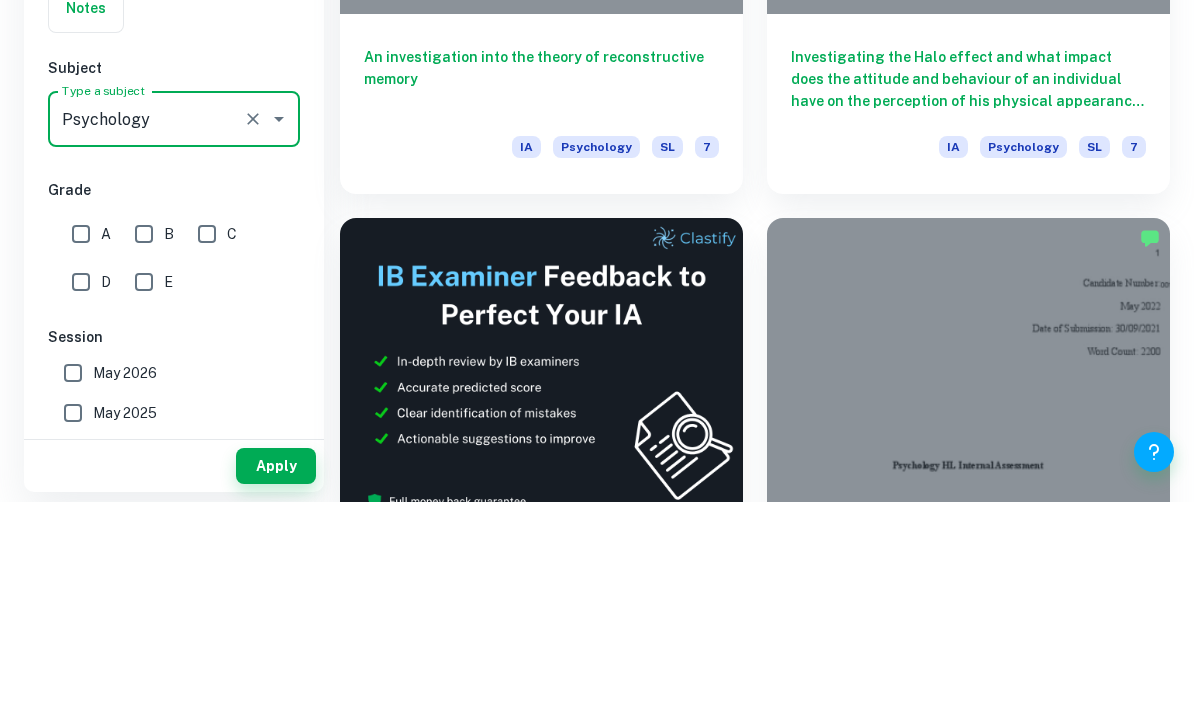 scroll, scrollTop: 506, scrollLeft: 0, axis: vertical 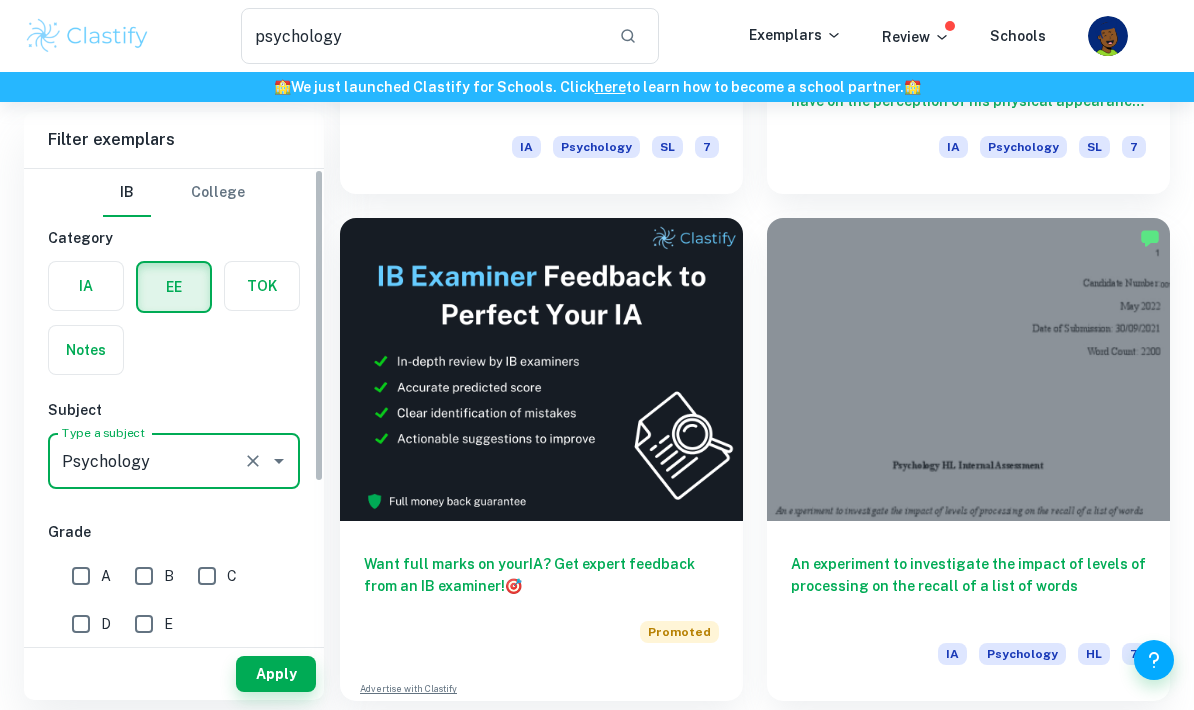 click on "Psychology" at bounding box center [146, 461] 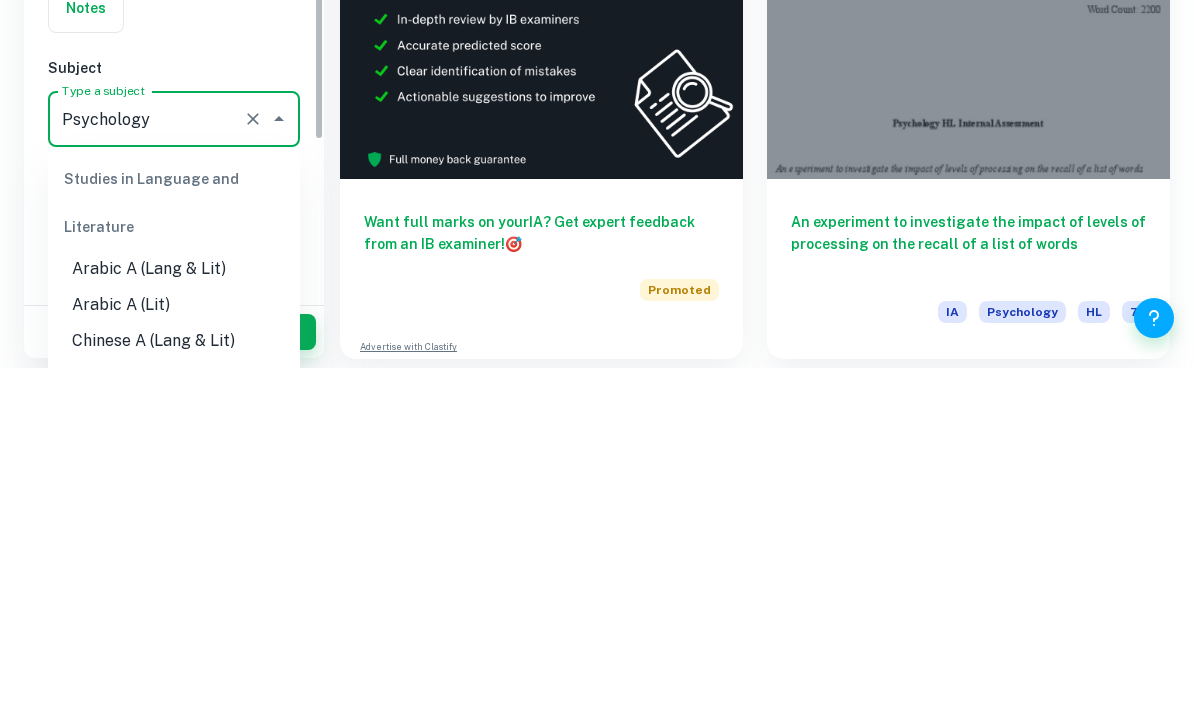 scroll, scrollTop: 1864, scrollLeft: 0, axis: vertical 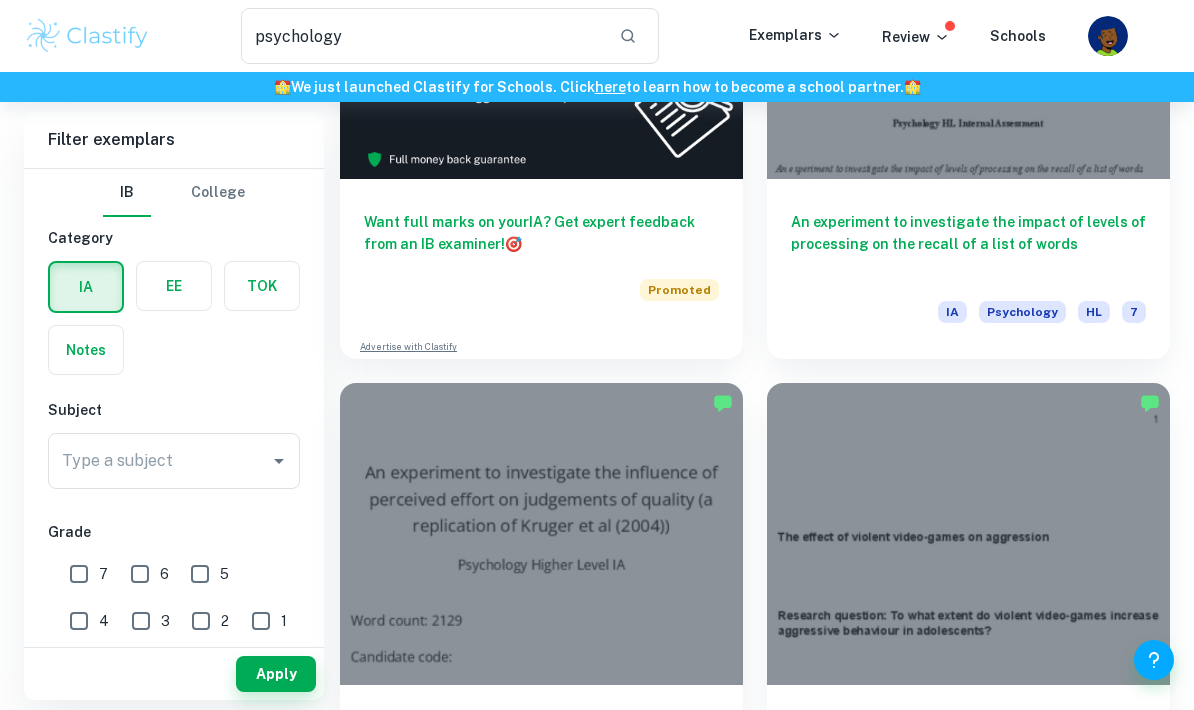 click at bounding box center (174, 286) 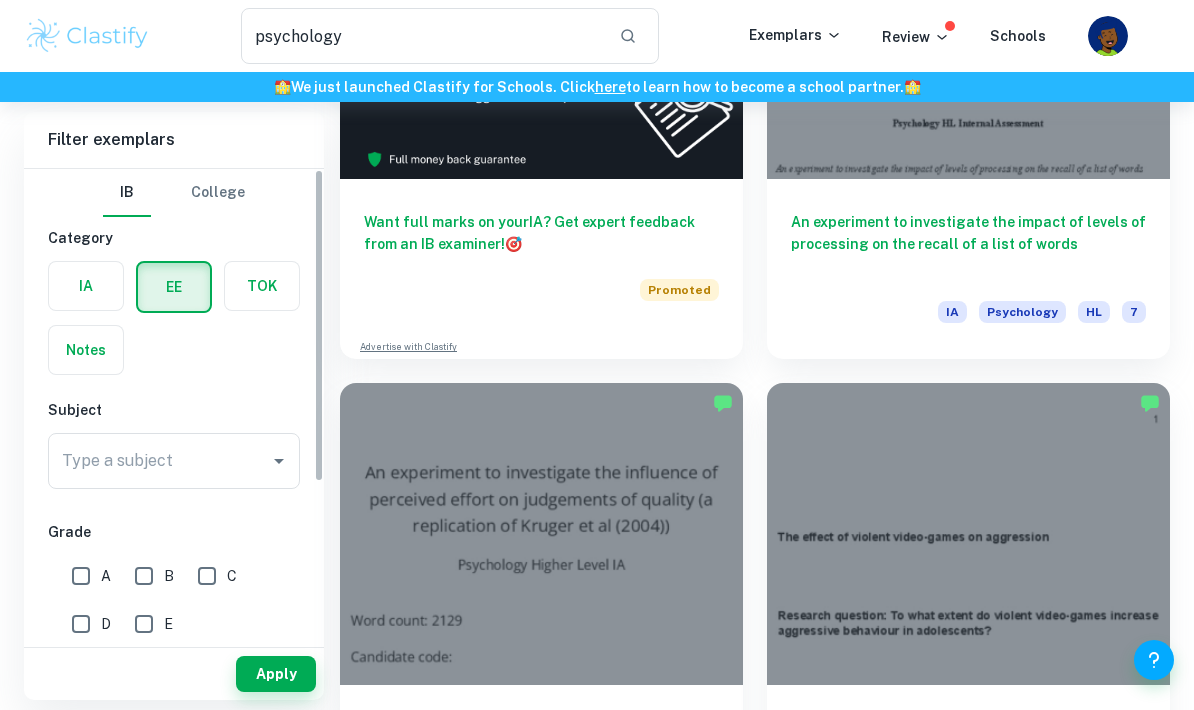 scroll, scrollTop: 0, scrollLeft: 0, axis: both 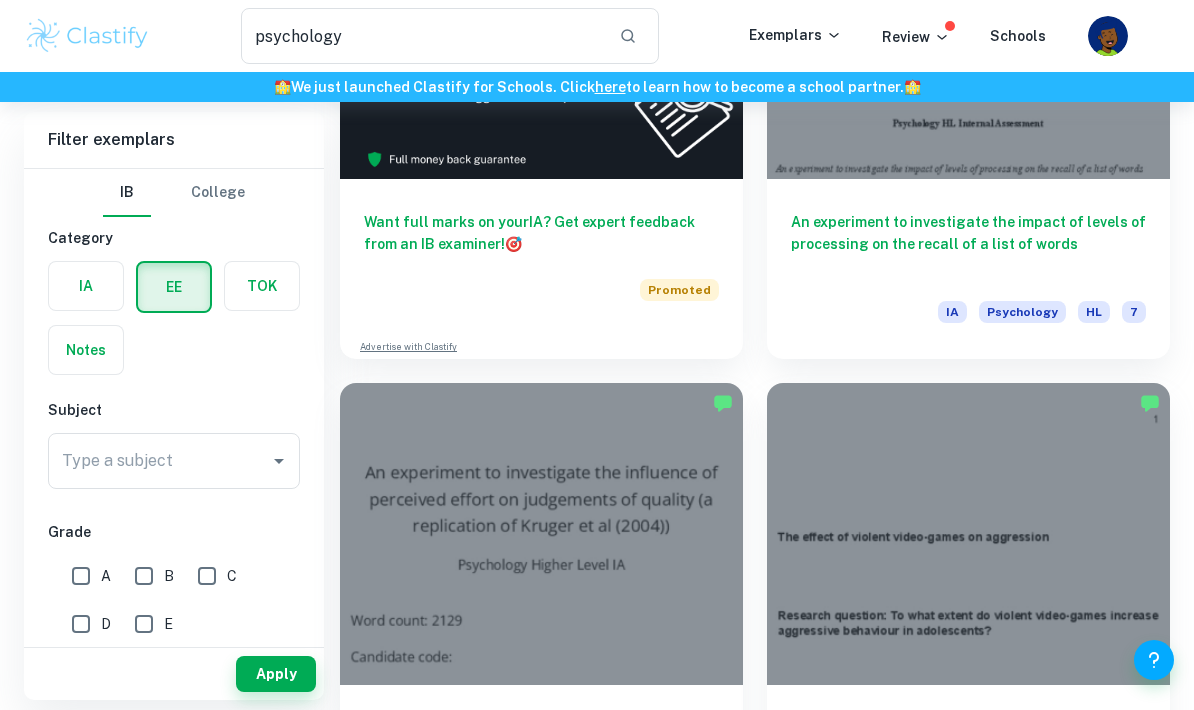 click at bounding box center [174, 287] 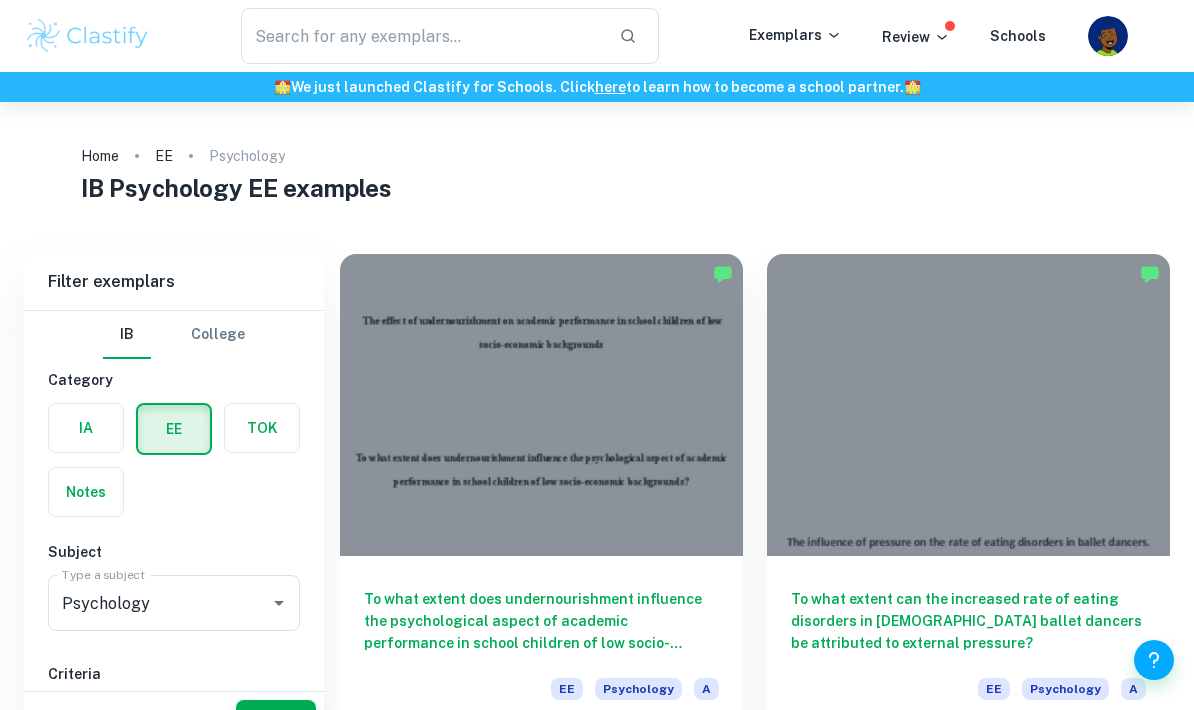 scroll, scrollTop: 44, scrollLeft: 0, axis: vertical 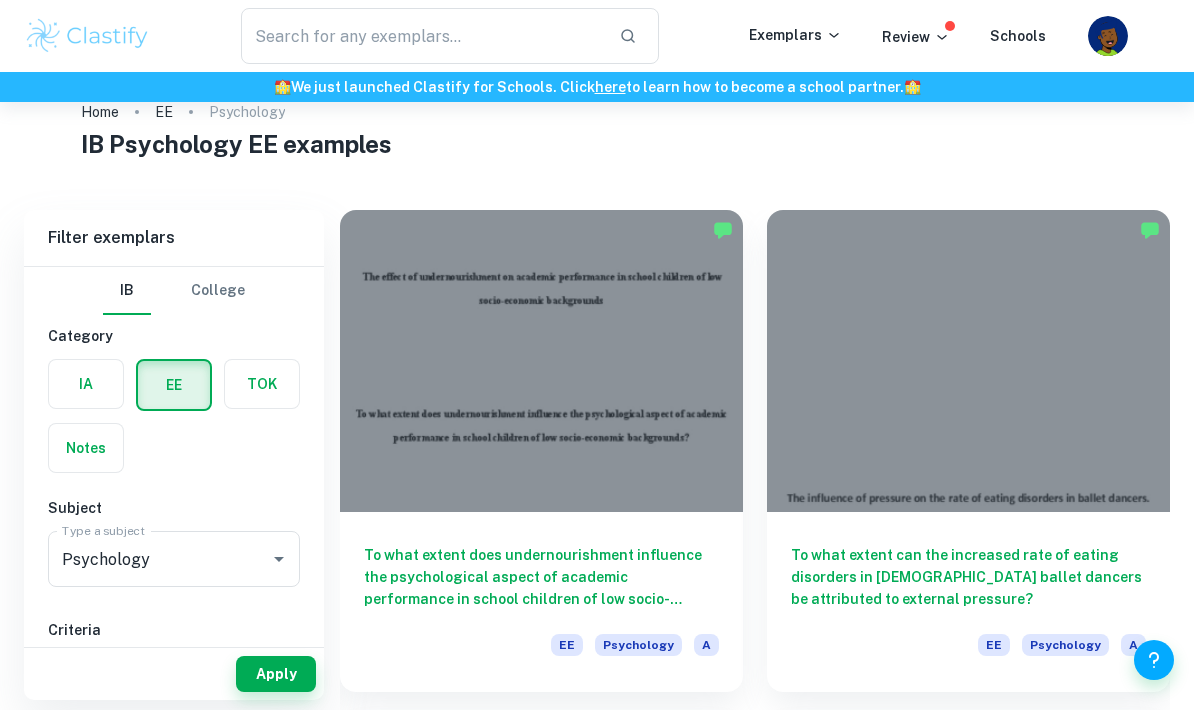 click on "To what extent can the increased rate of eating disorders in [DEMOGRAPHIC_DATA] ballet dancers be attributed to external pressure?" at bounding box center [968, 577] 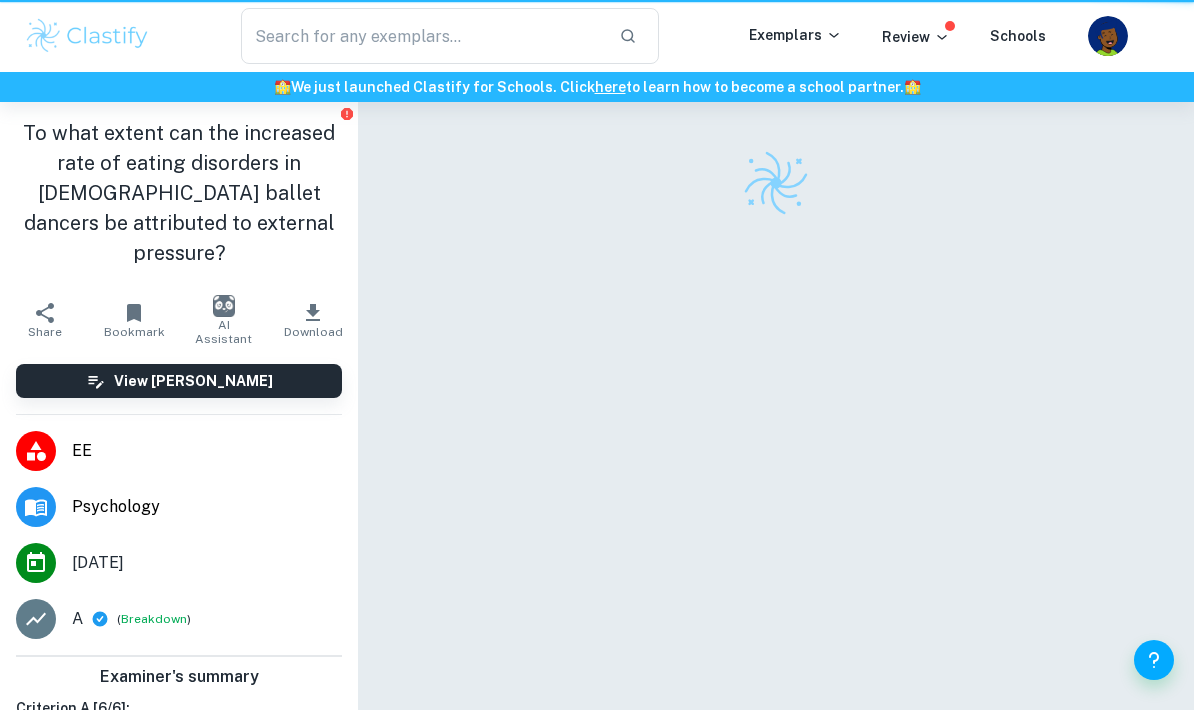scroll, scrollTop: 0, scrollLeft: 0, axis: both 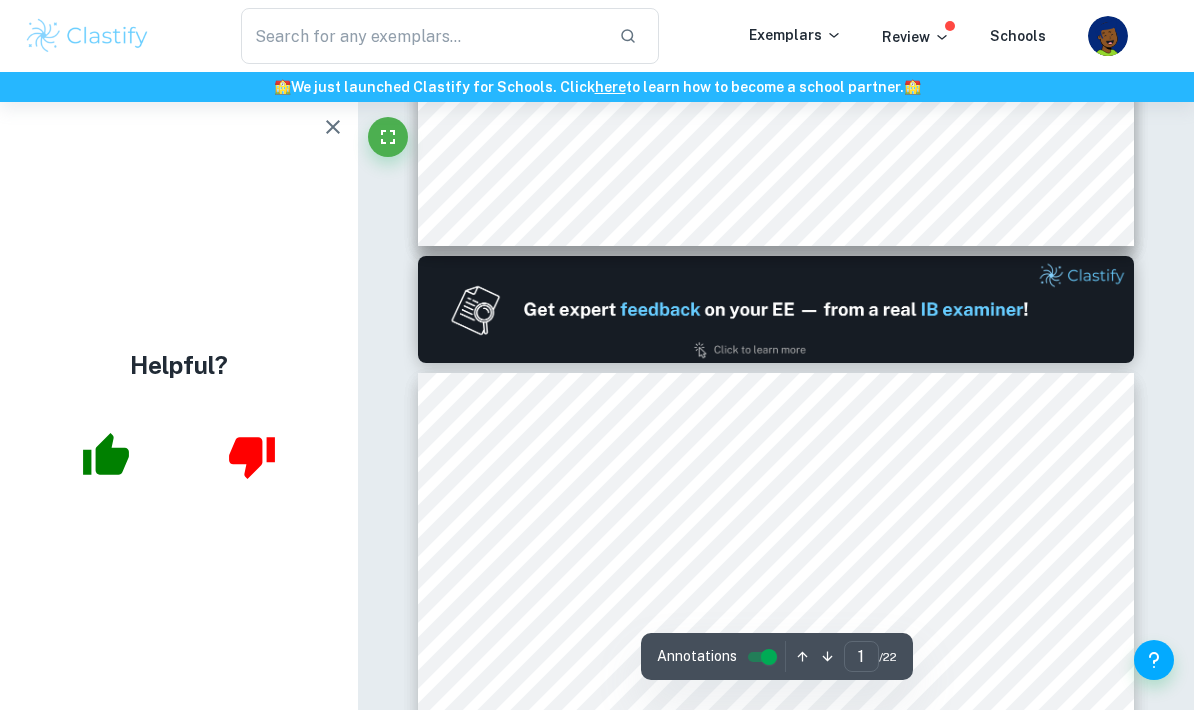 type on "2" 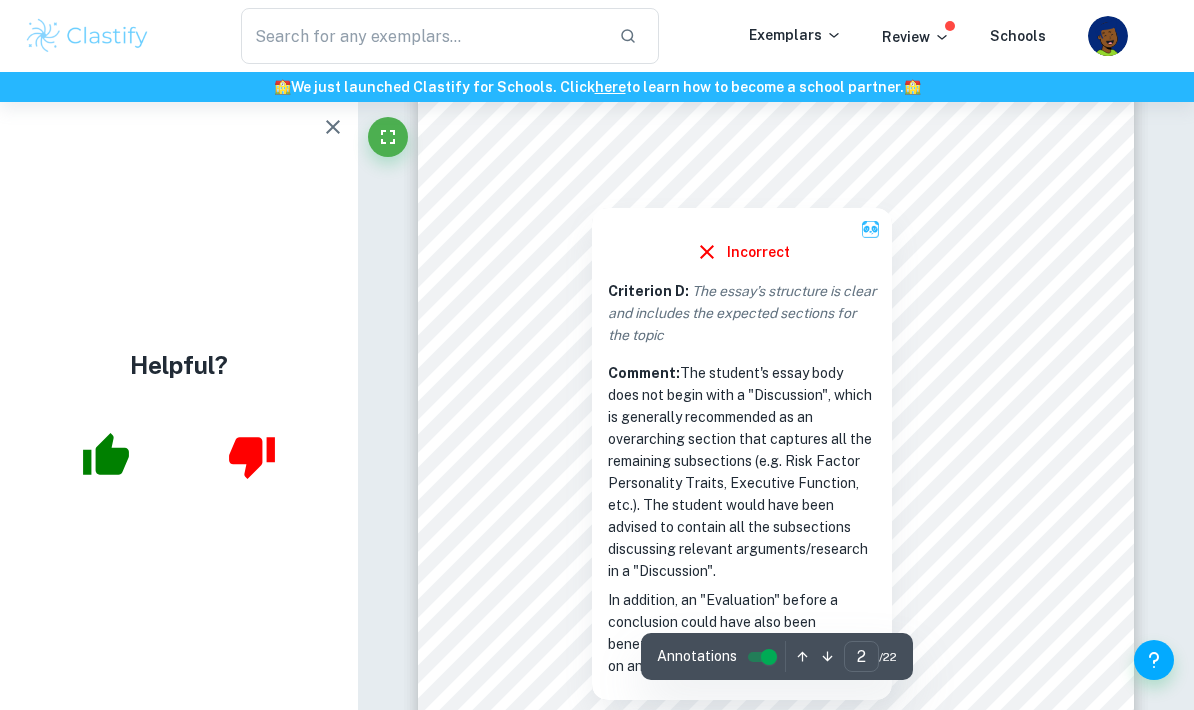 scroll, scrollTop: 1218, scrollLeft: 0, axis: vertical 